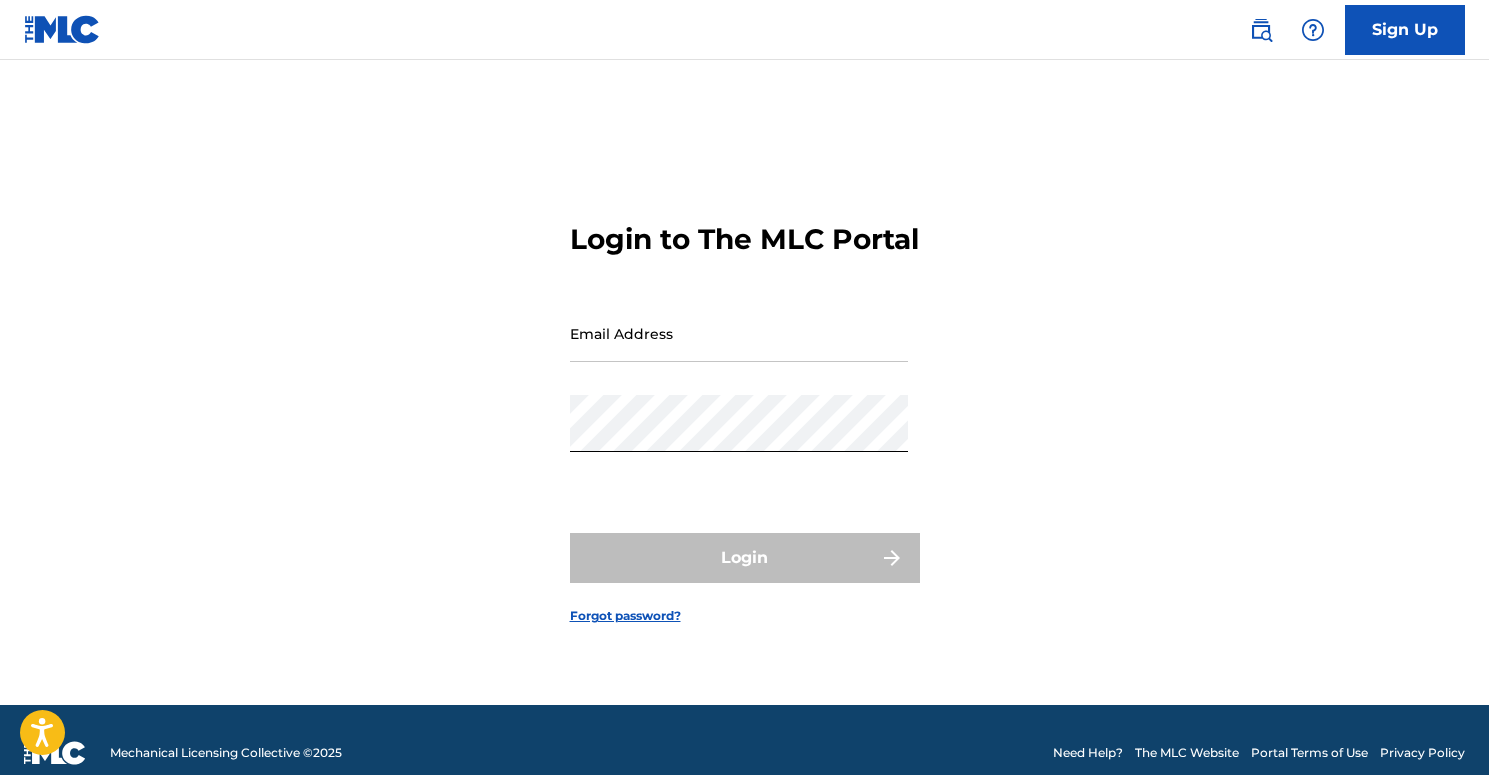 scroll, scrollTop: 0, scrollLeft: 0, axis: both 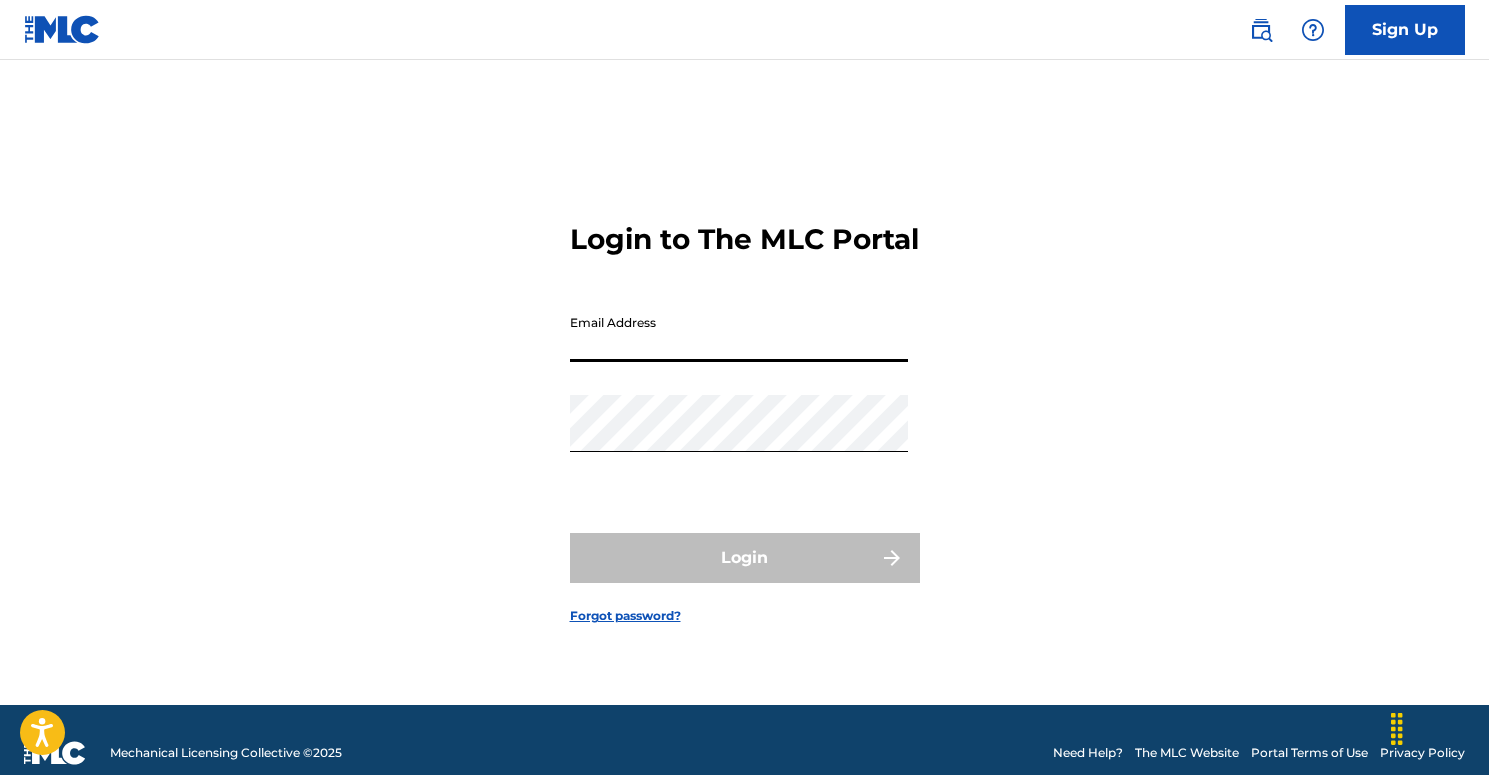 click on "Email Address" at bounding box center (739, 333) 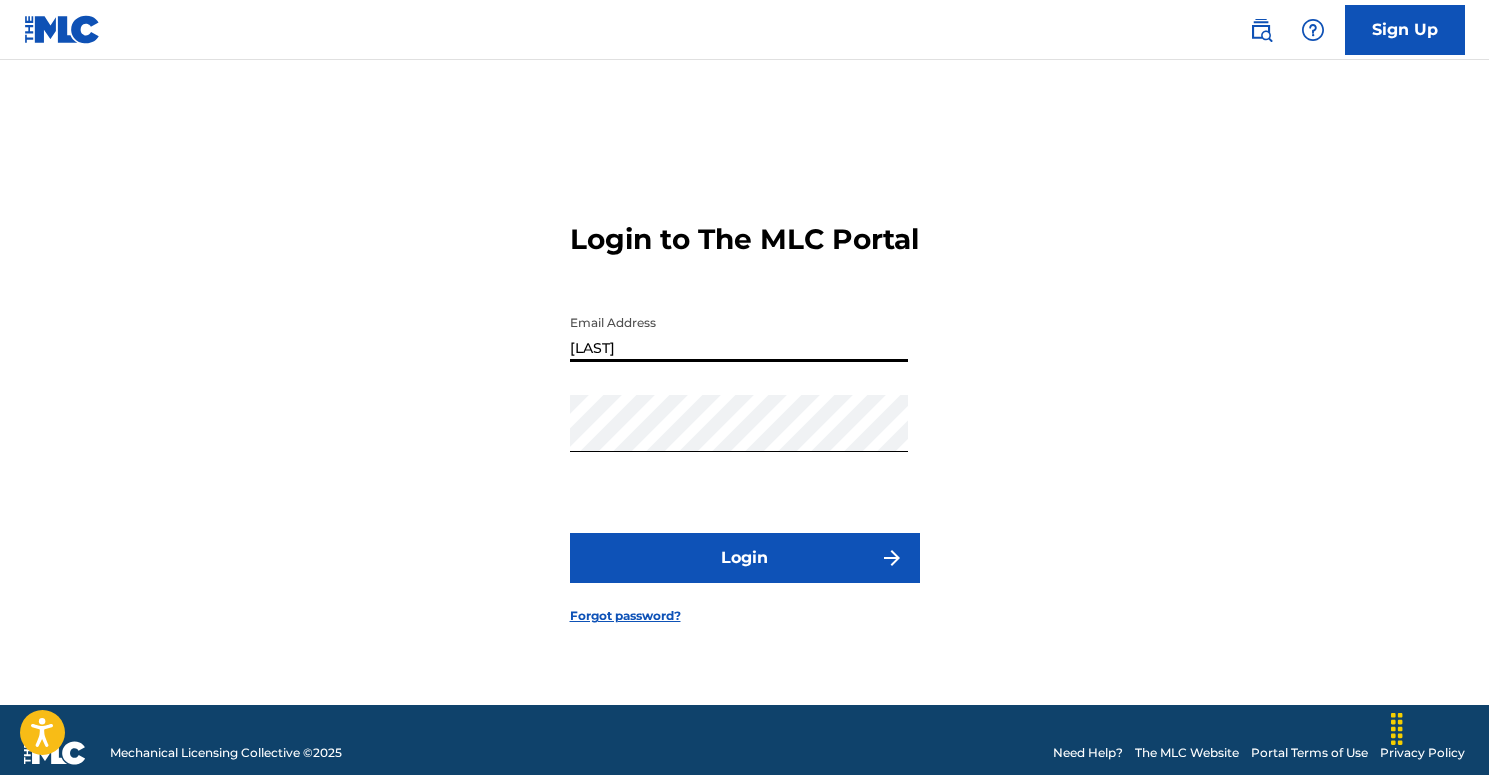 type on "[EMAIL]" 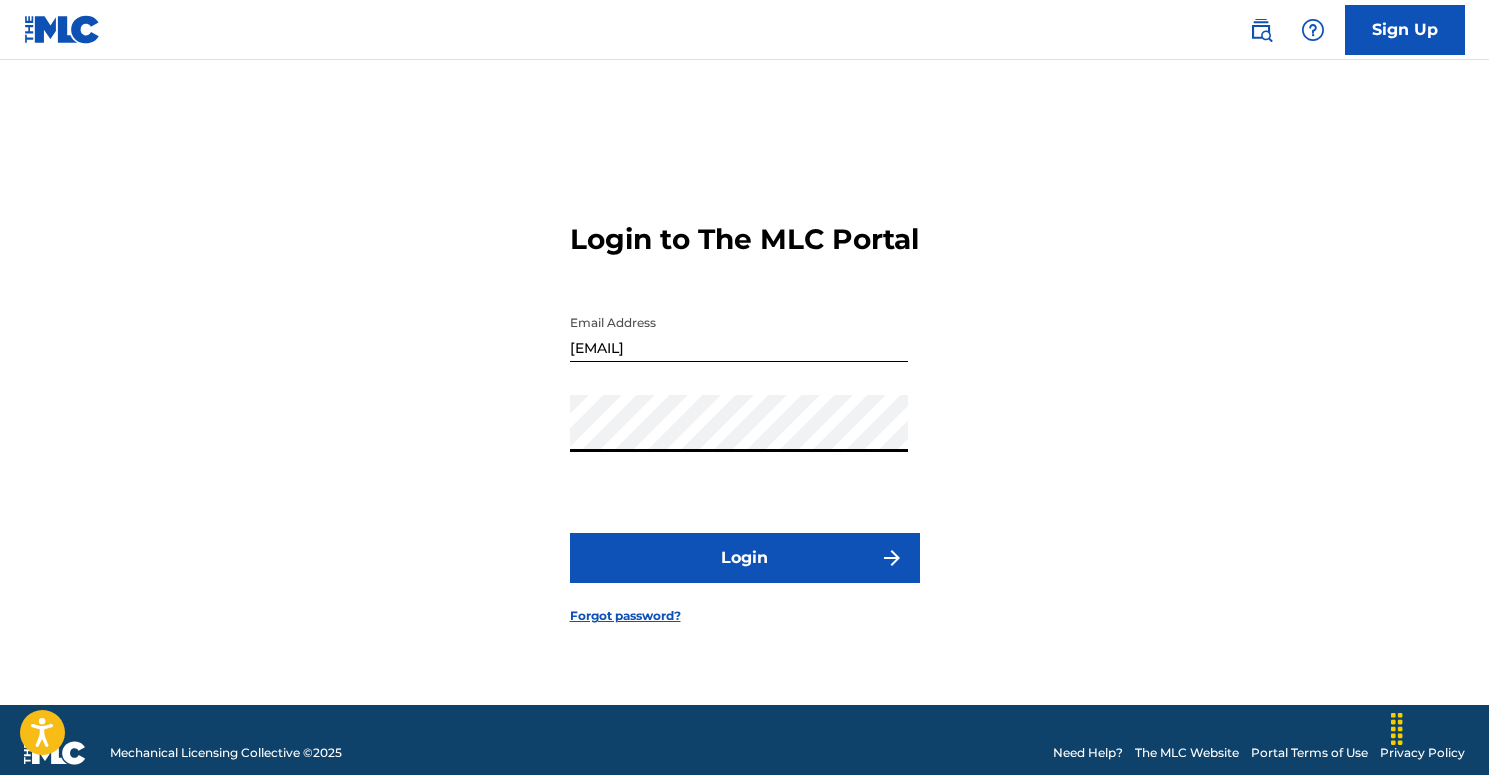 click on "Login" at bounding box center [745, 558] 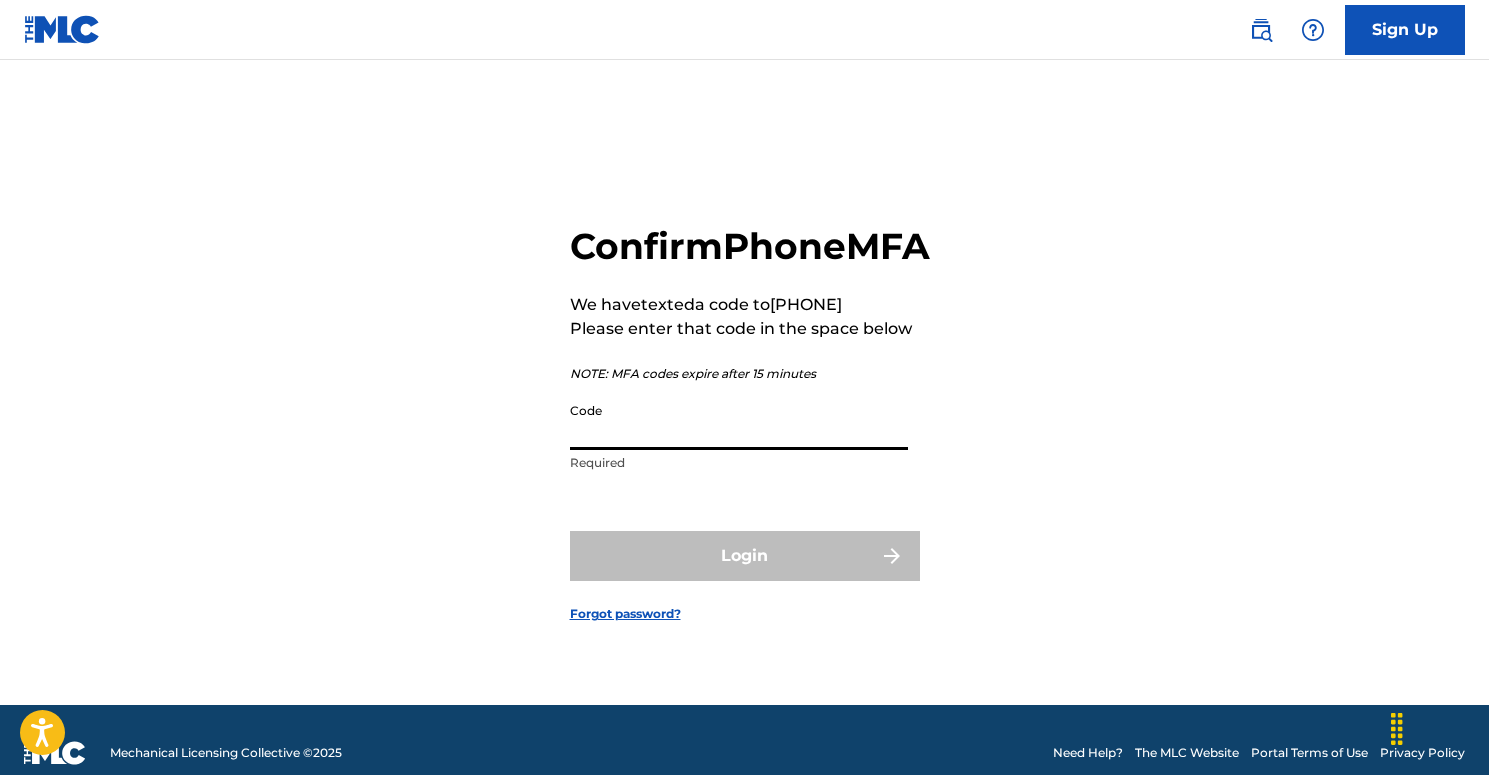click on "Code" at bounding box center (739, 421) 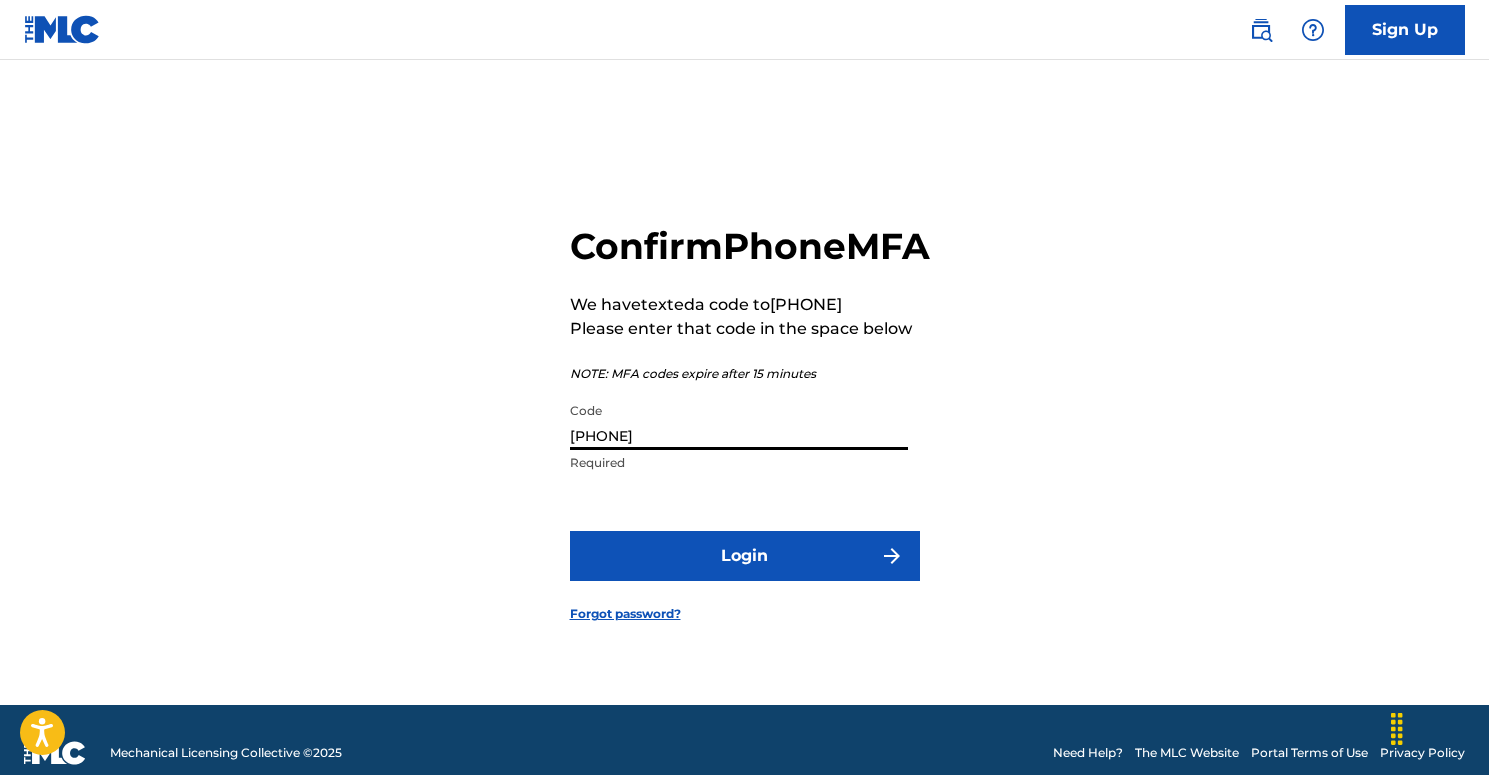 type on "[PHONE]" 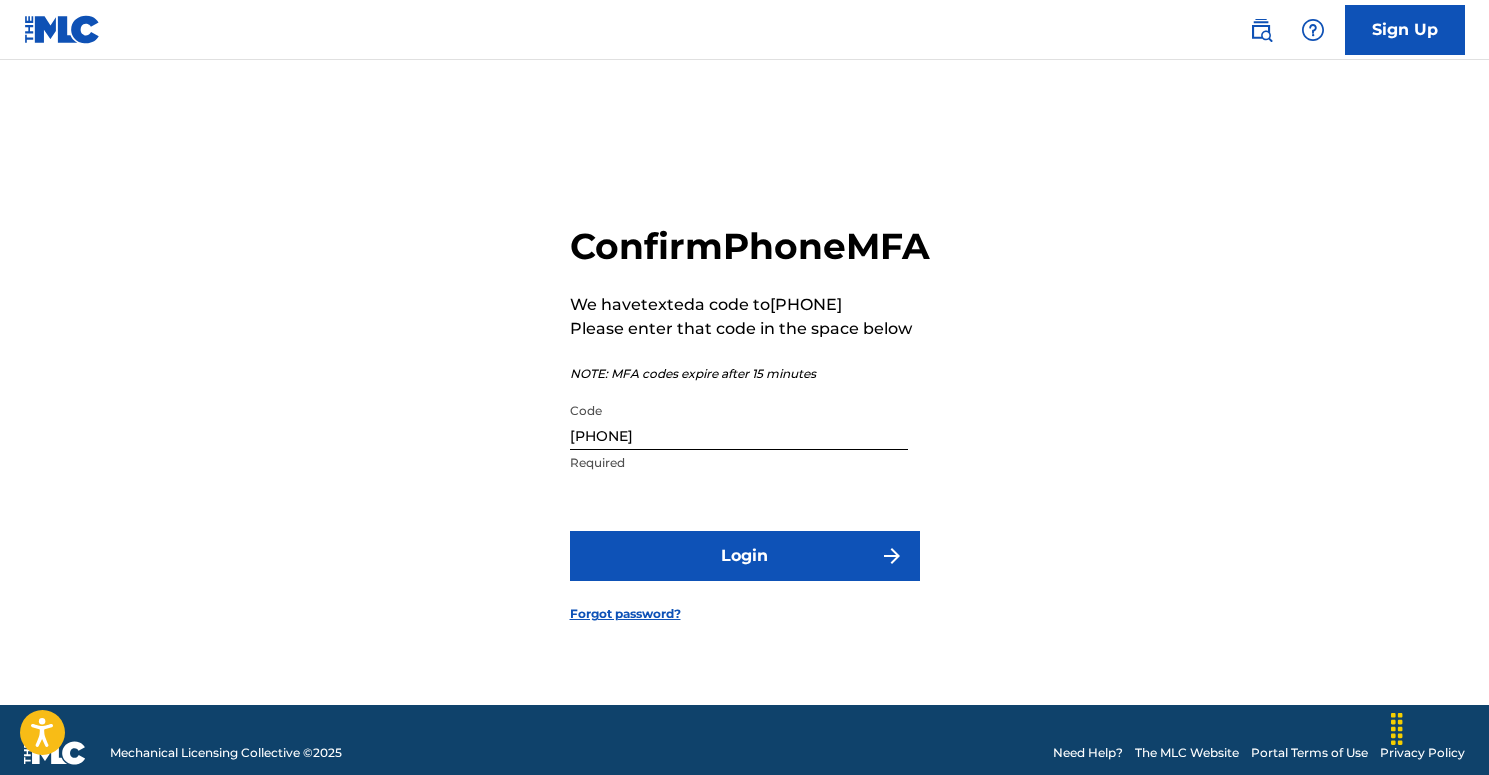 click on "Login" at bounding box center [745, 556] 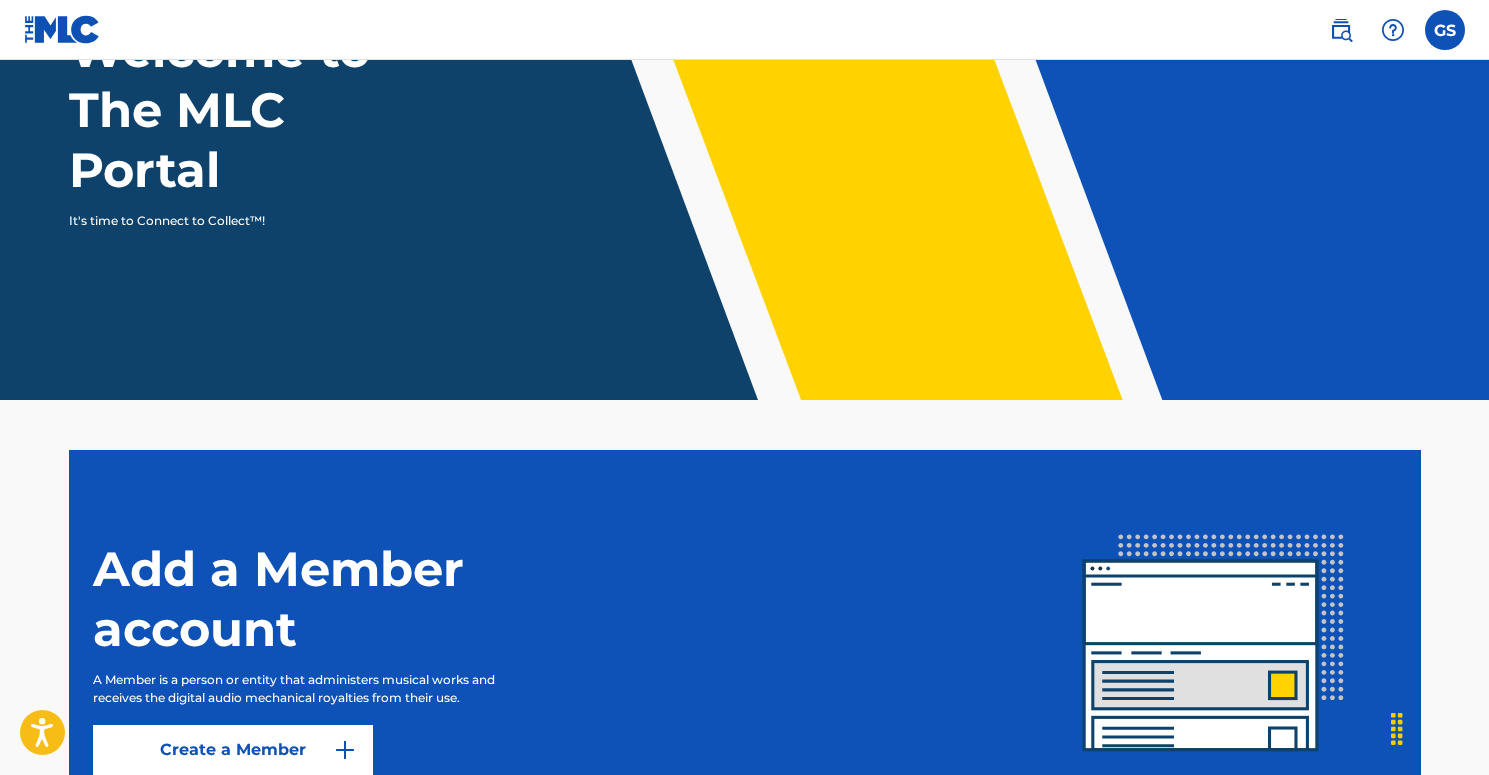 scroll, scrollTop: 401, scrollLeft: 0, axis: vertical 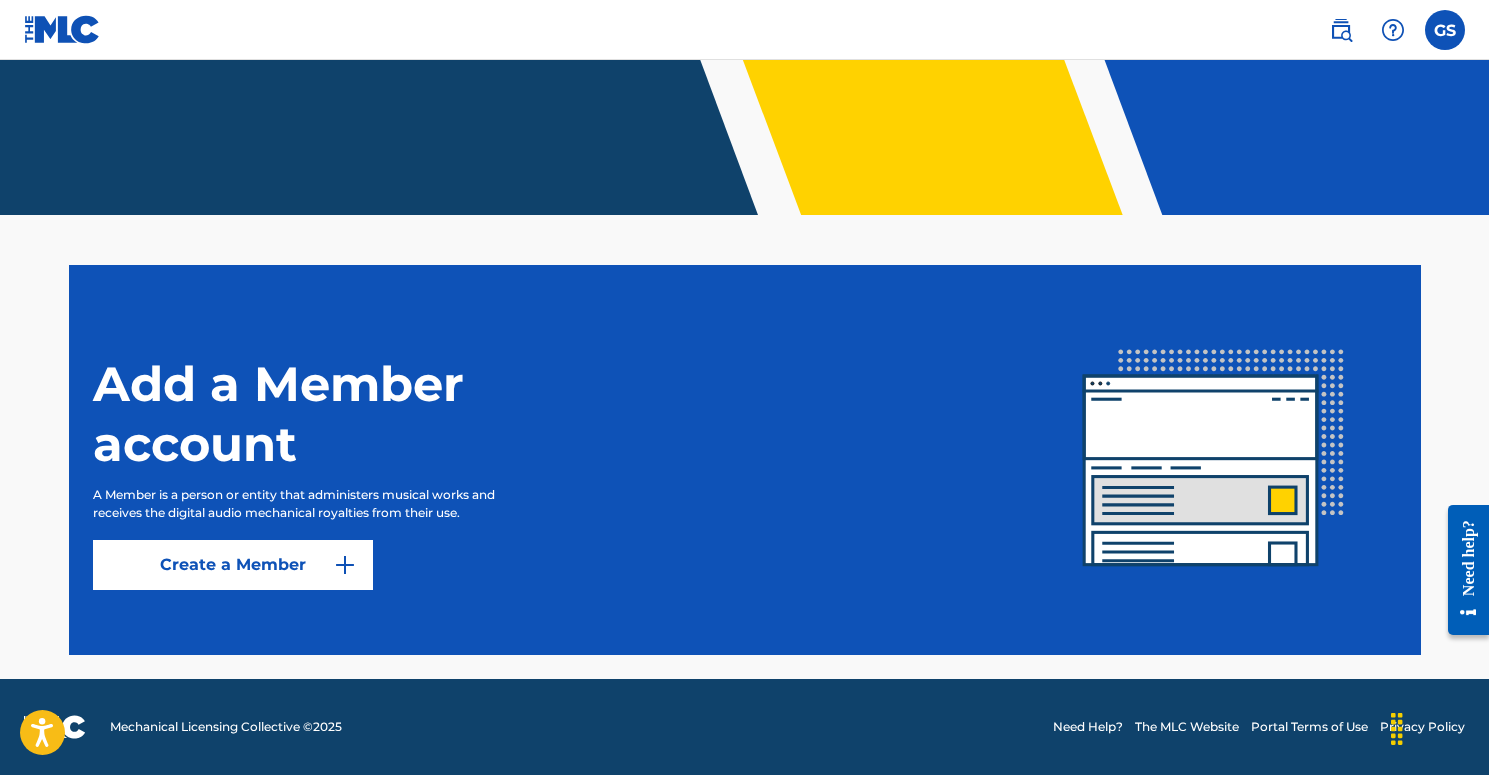 click on "Create a Member" at bounding box center [233, 565] 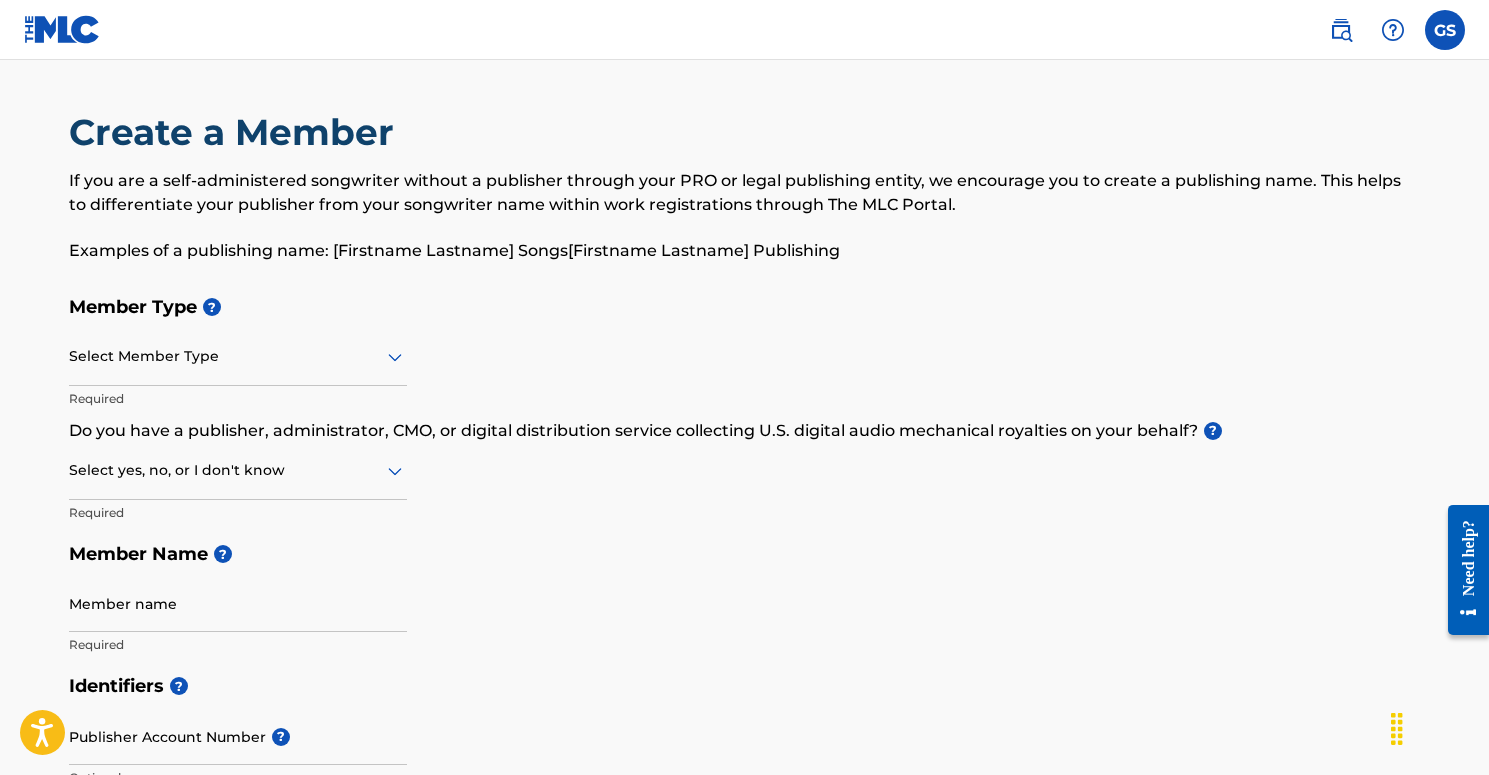 click on "Select Member Type" at bounding box center [238, 357] 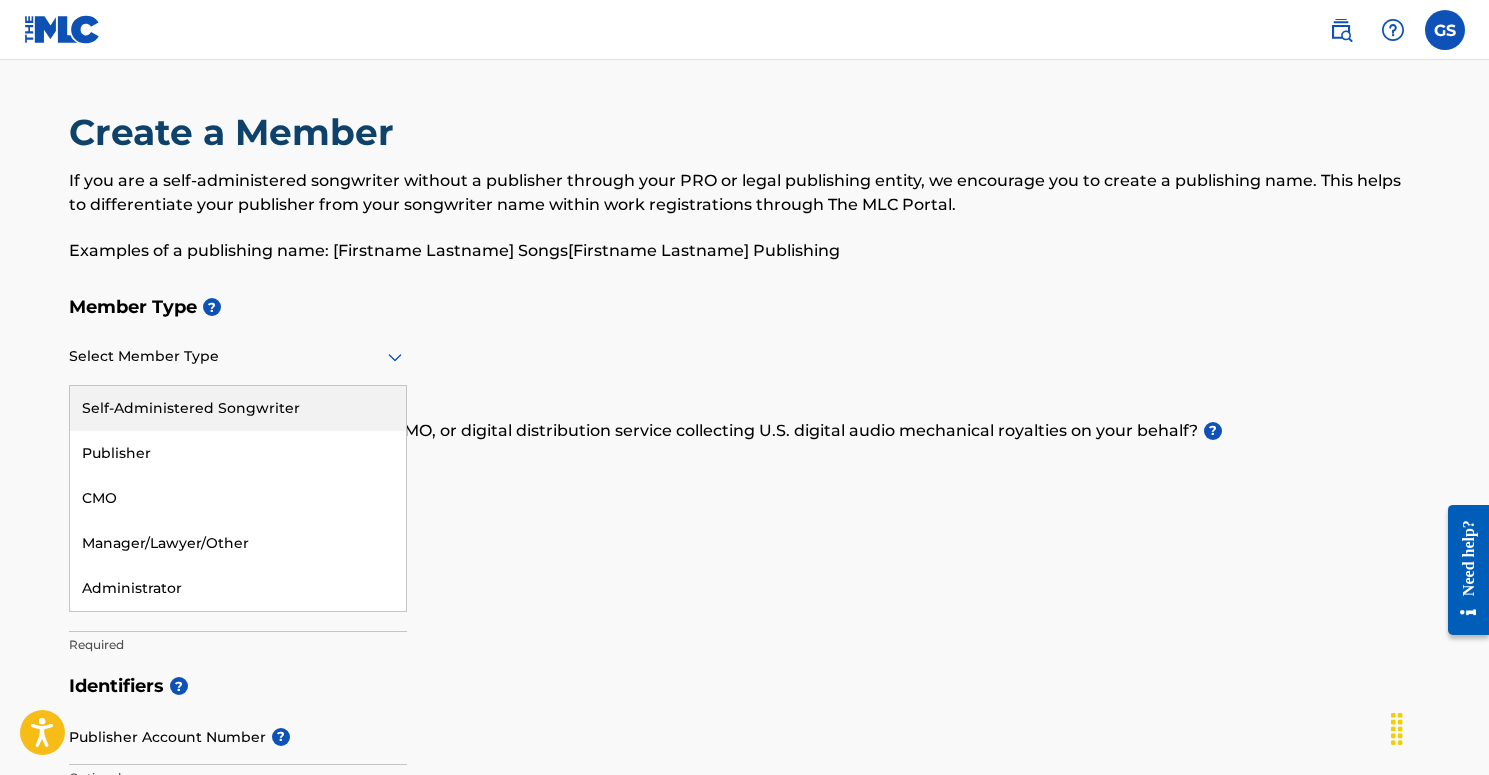 click on "Self-Administered Songwriter" at bounding box center [238, 408] 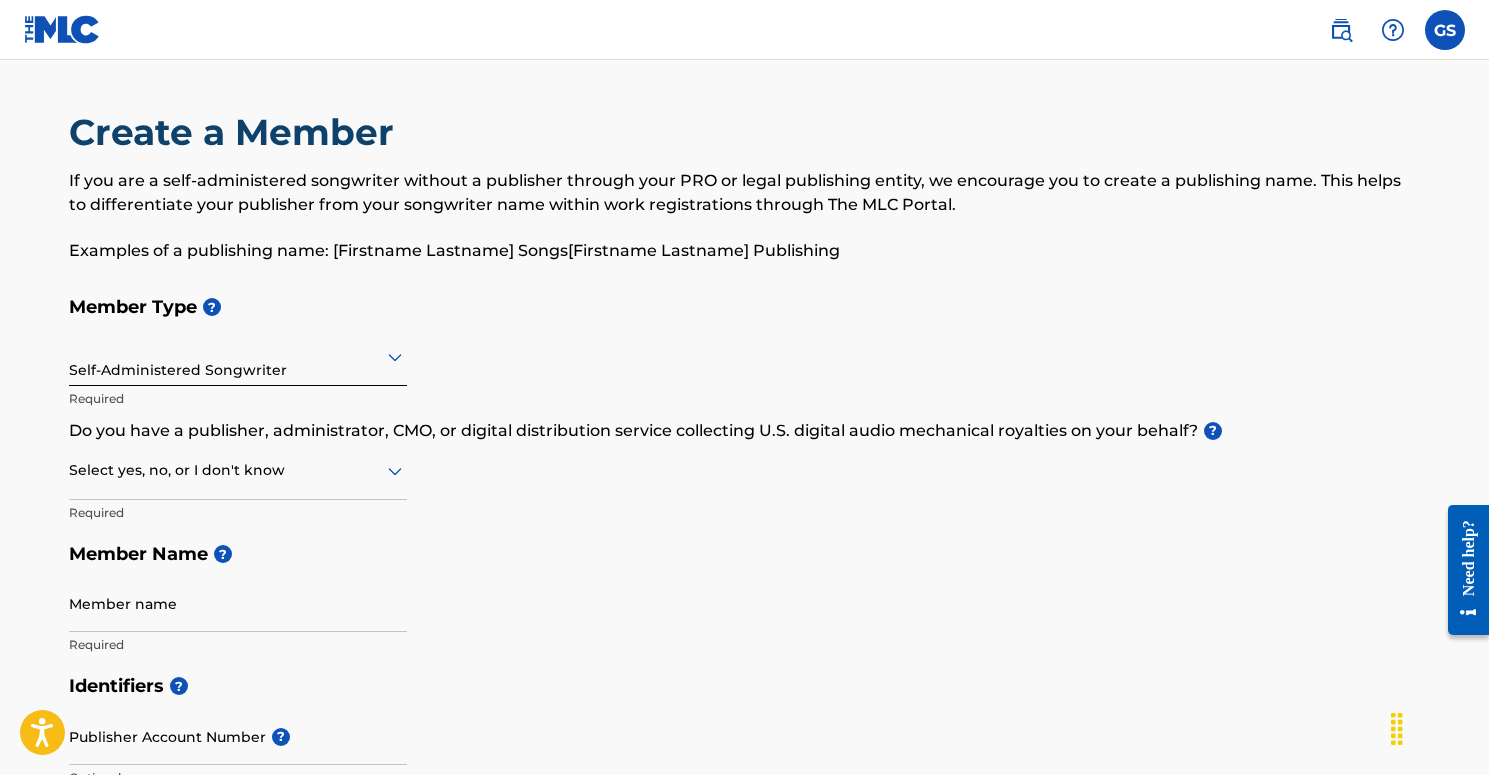 click at bounding box center (238, 470) 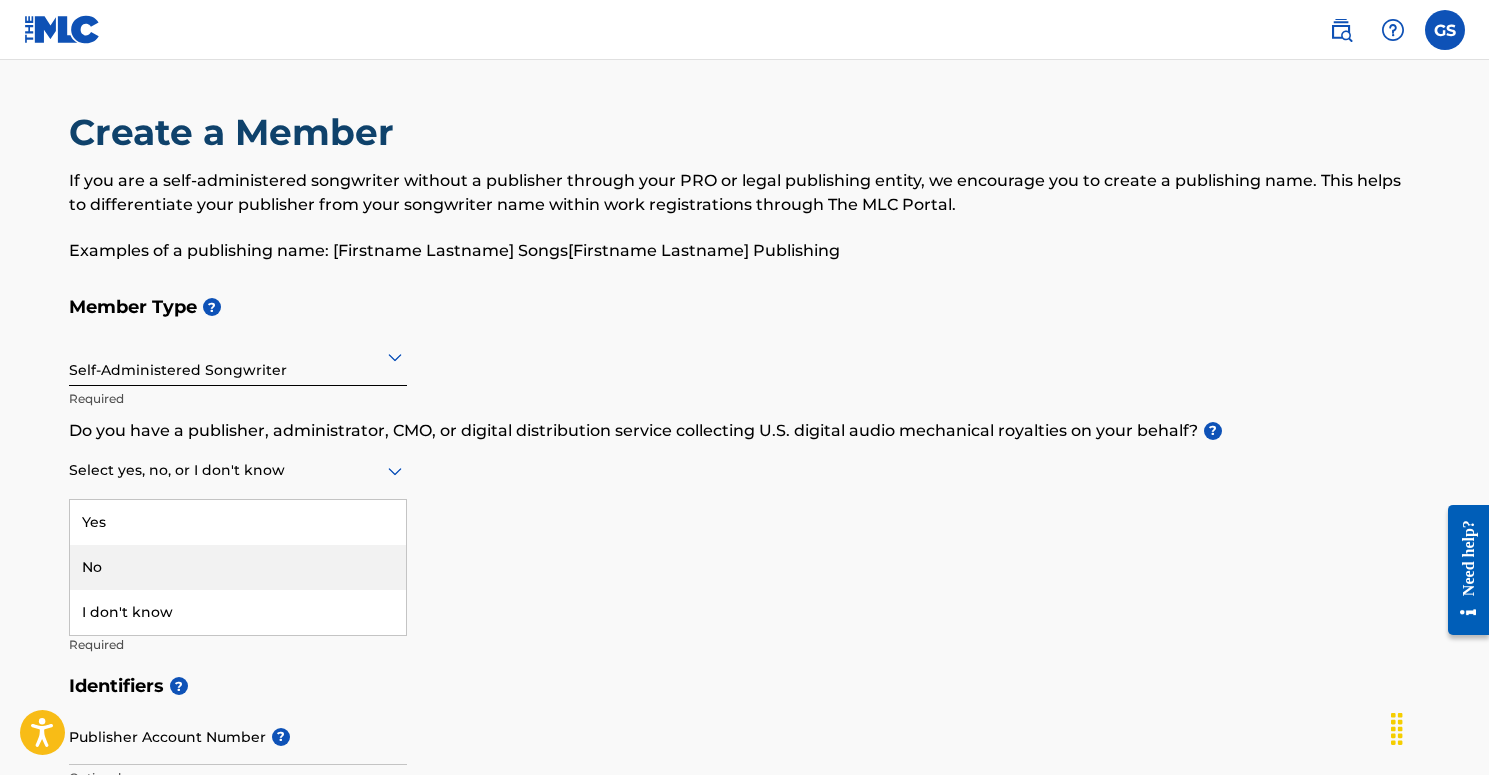 click on "No" at bounding box center [238, 567] 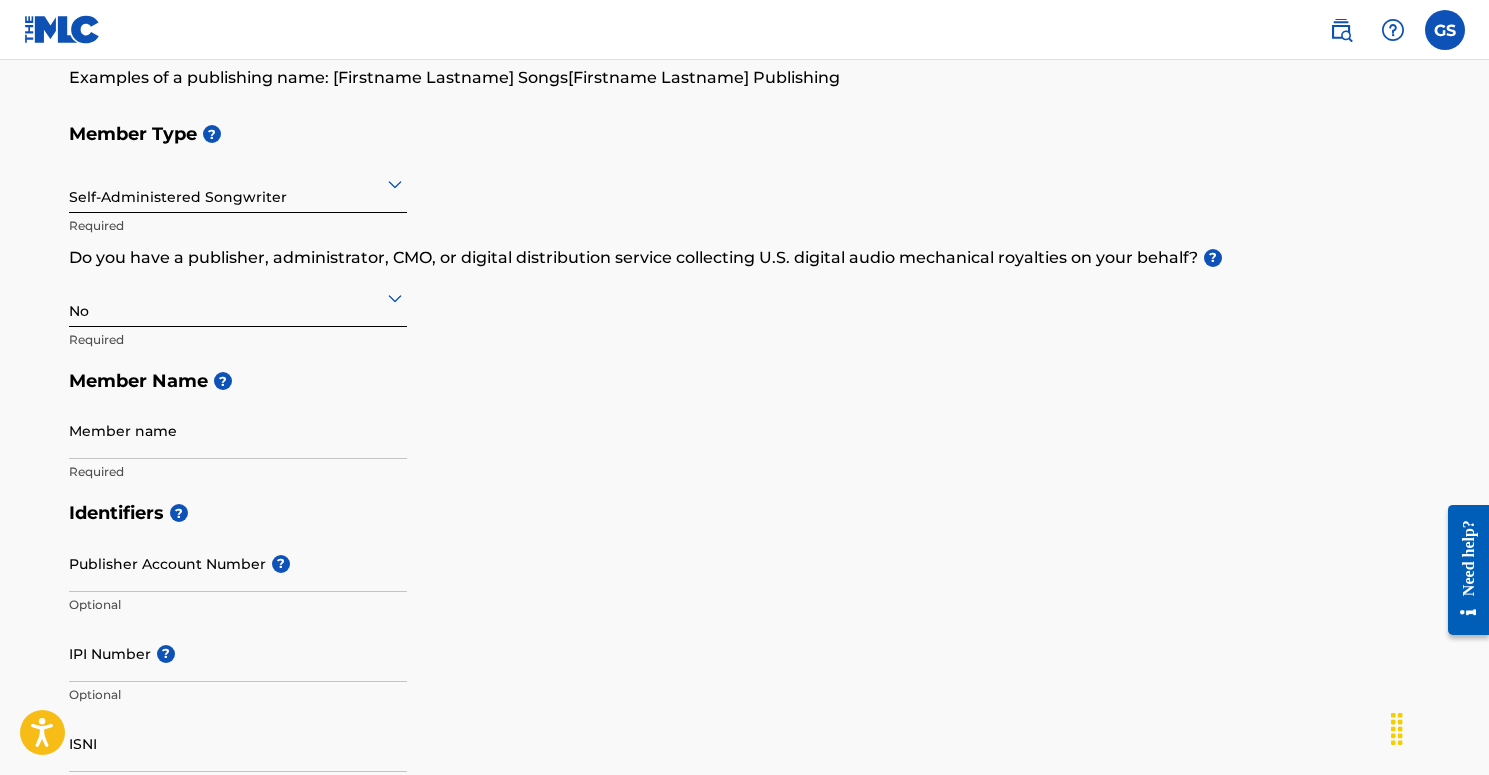 scroll, scrollTop: 180, scrollLeft: 0, axis: vertical 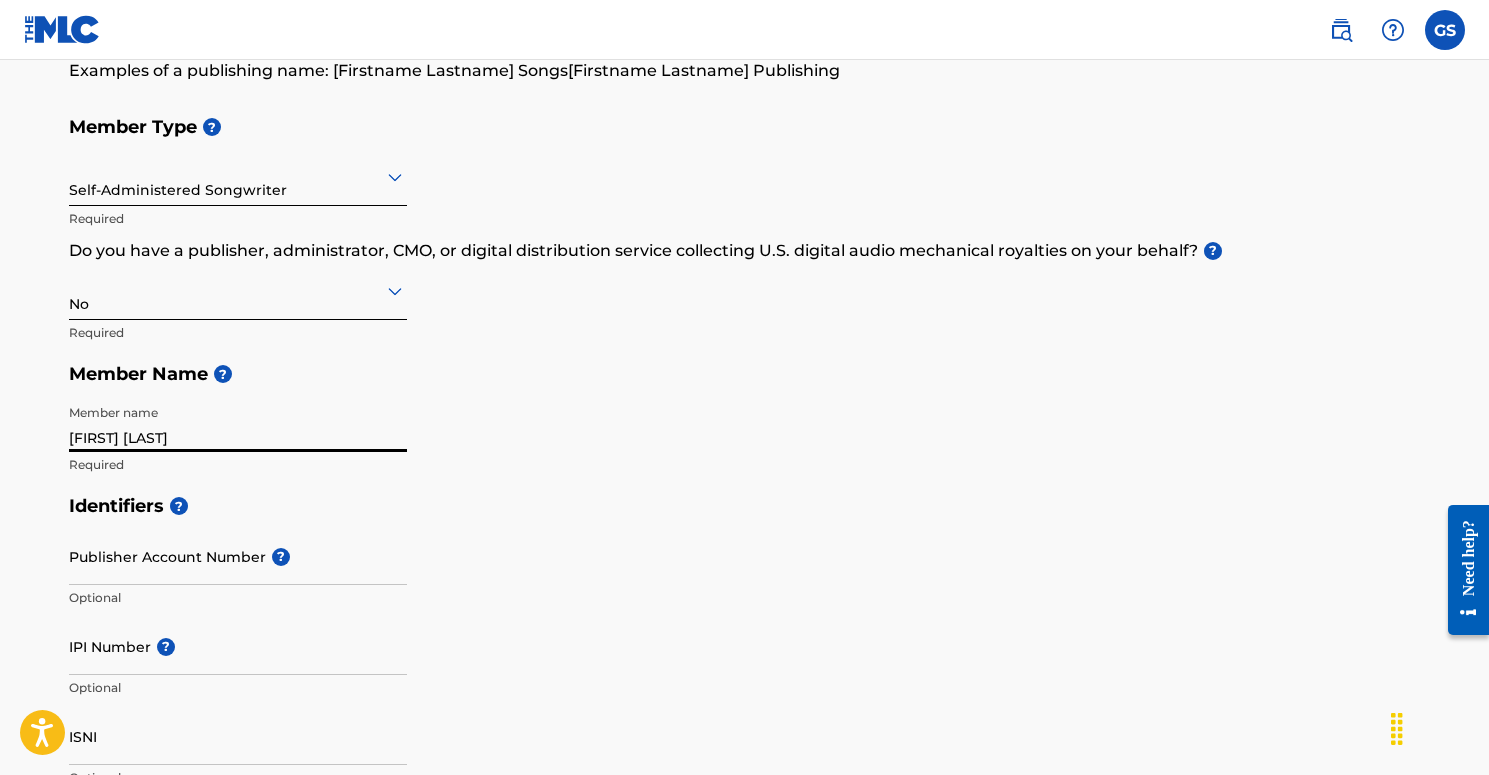 type on "[FIRST] [LAST]" 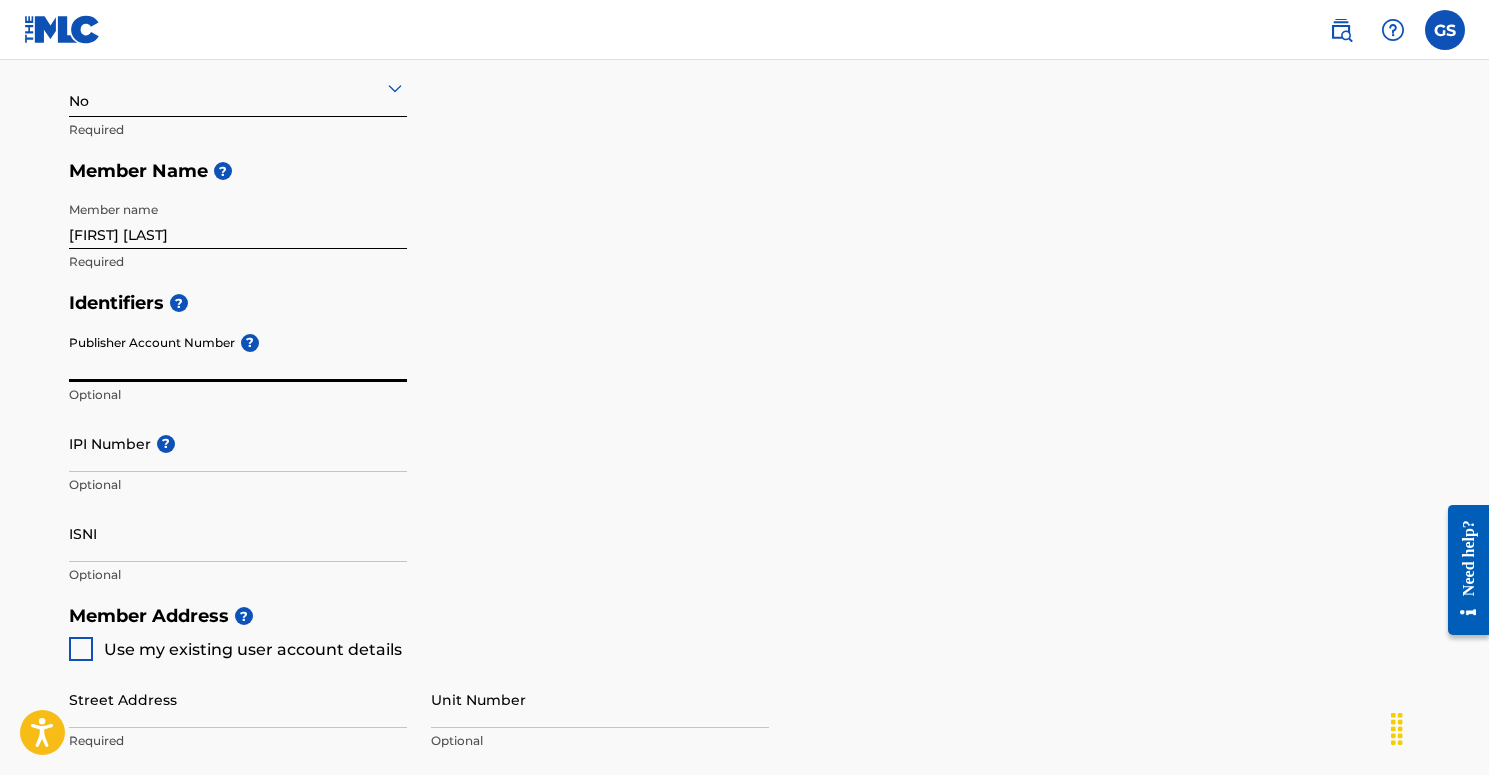 scroll, scrollTop: 405, scrollLeft: 0, axis: vertical 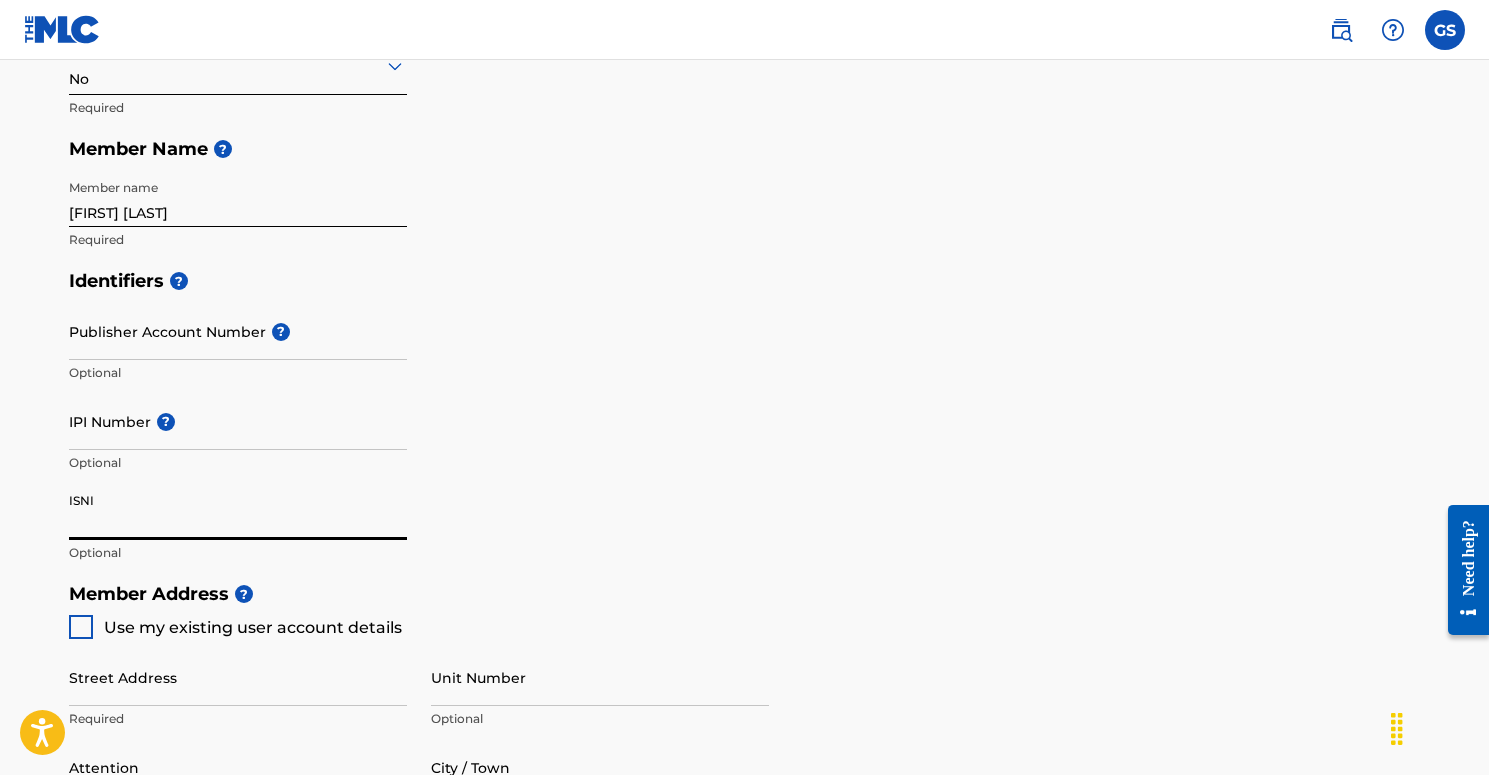 click on "ISNI" at bounding box center (238, 511) 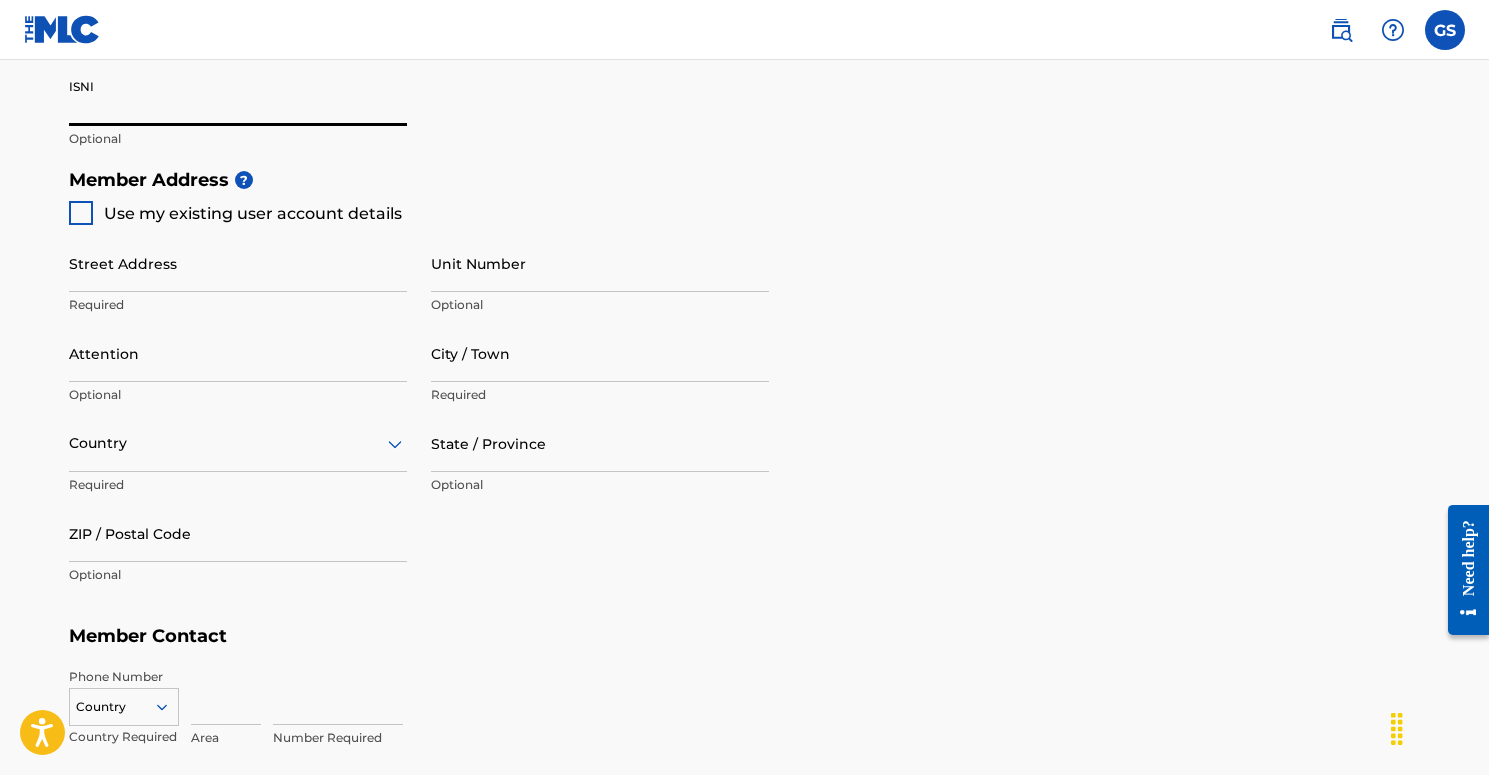 scroll, scrollTop: 841, scrollLeft: 0, axis: vertical 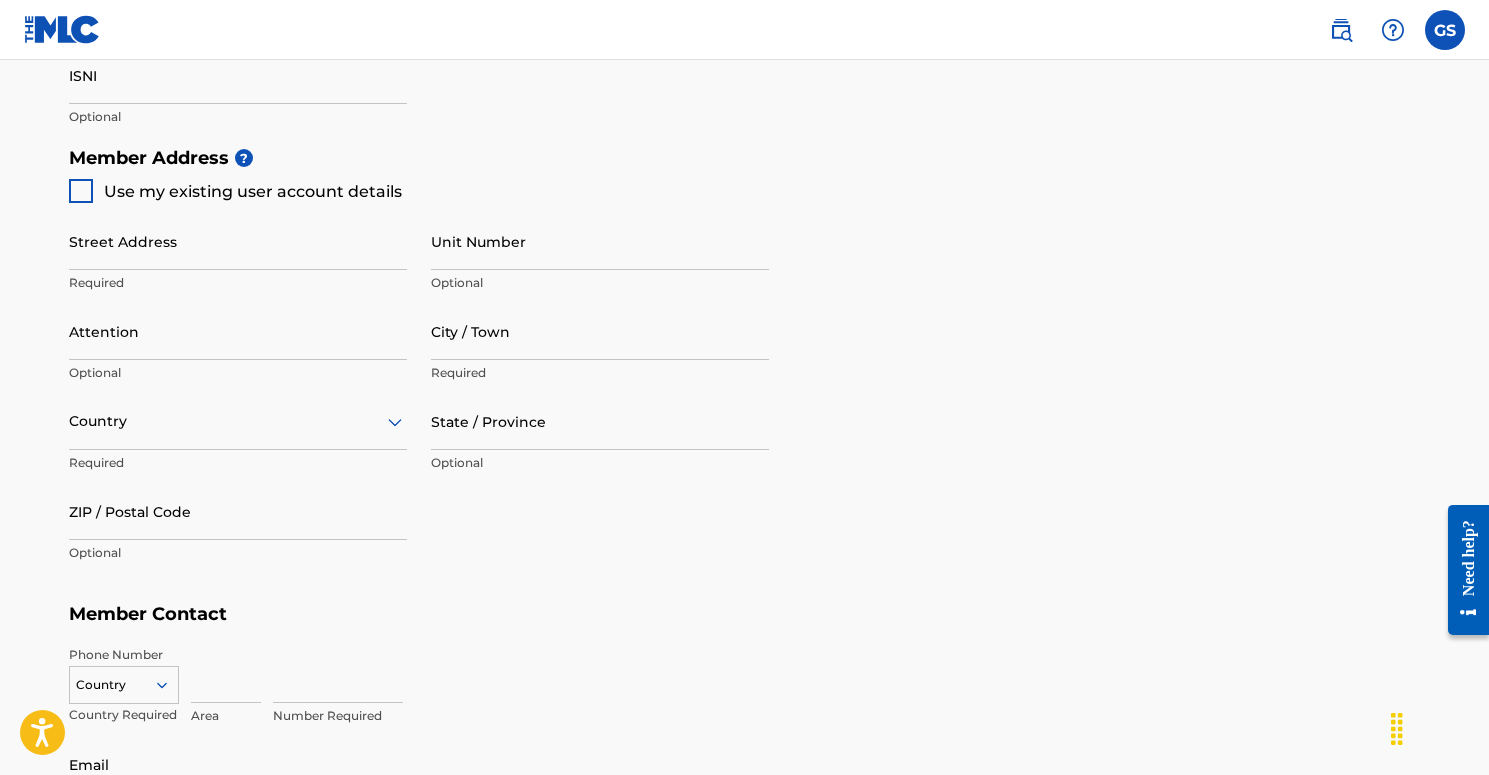 click on "Street Address Required" at bounding box center [238, 258] 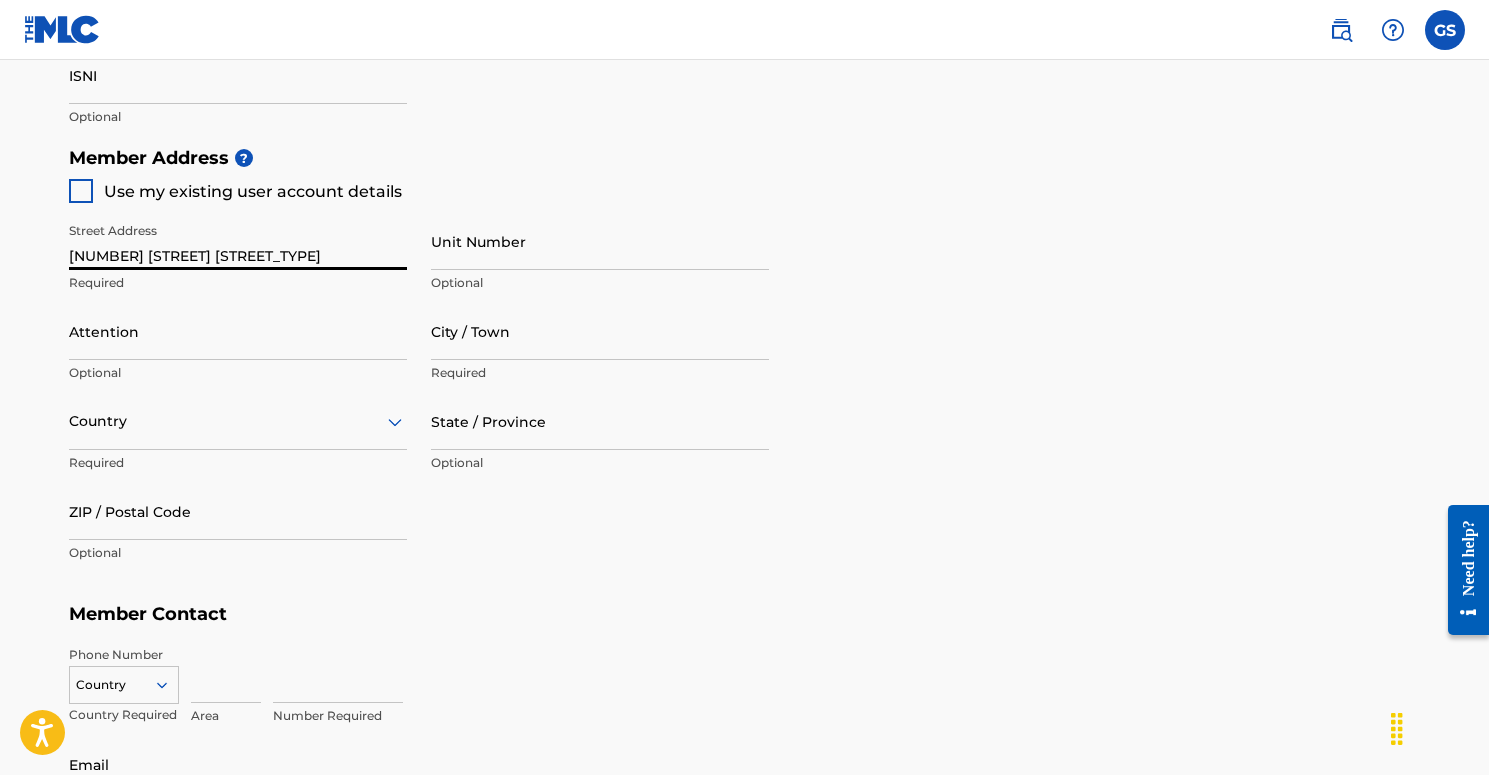 type on "[NUMBER] [STREET] [STREET_TYPE]" 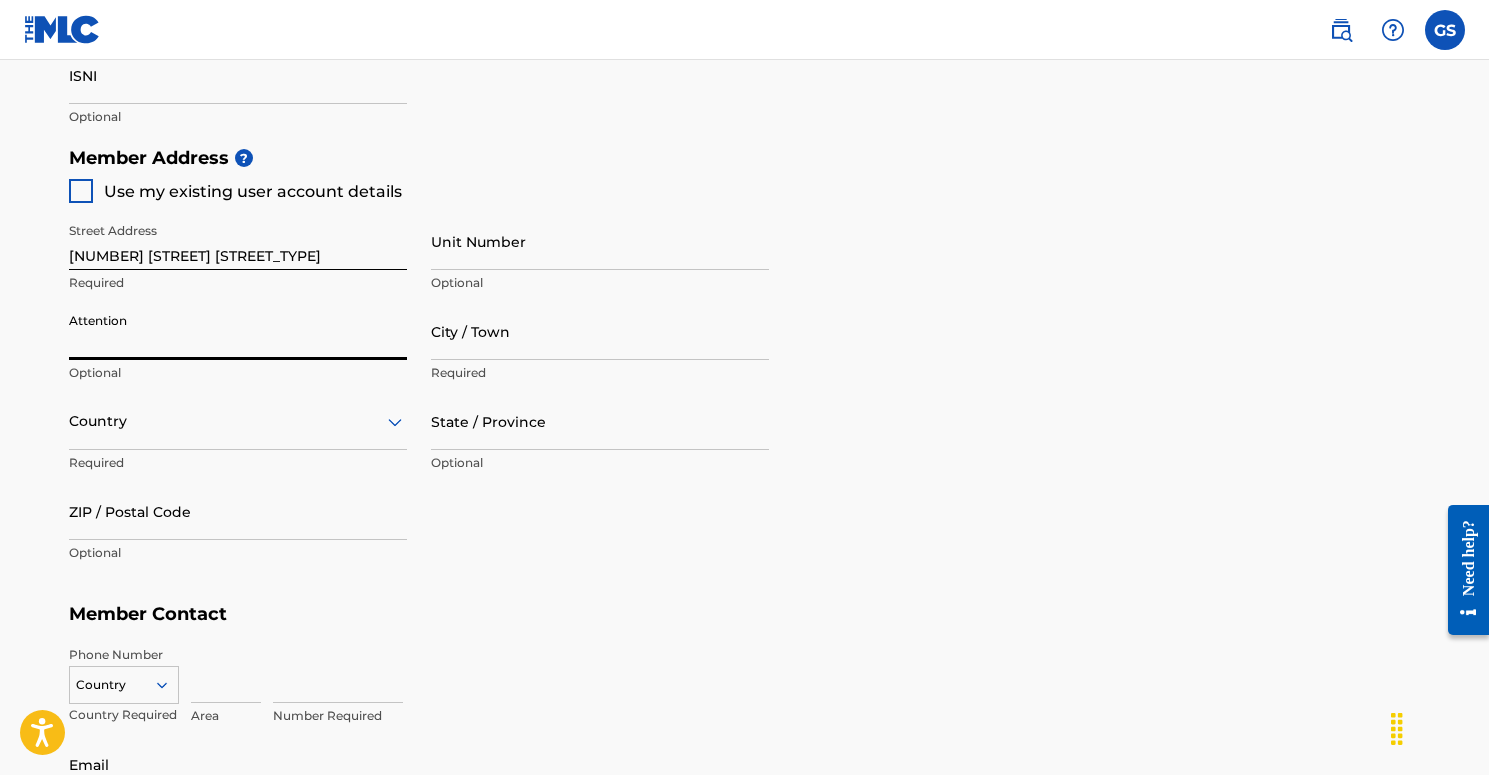 click on "Attention" at bounding box center (238, 331) 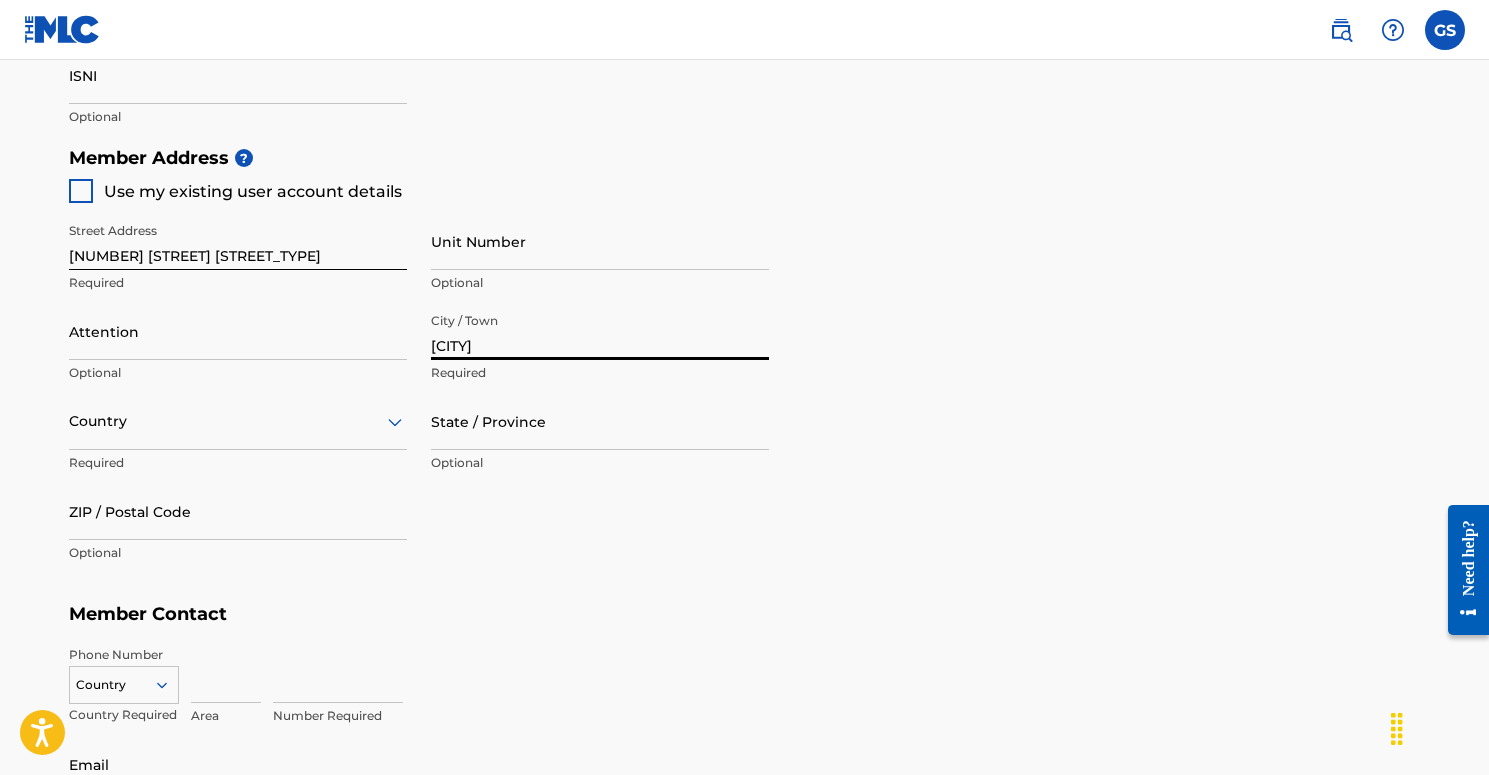 type on "[CITY]" 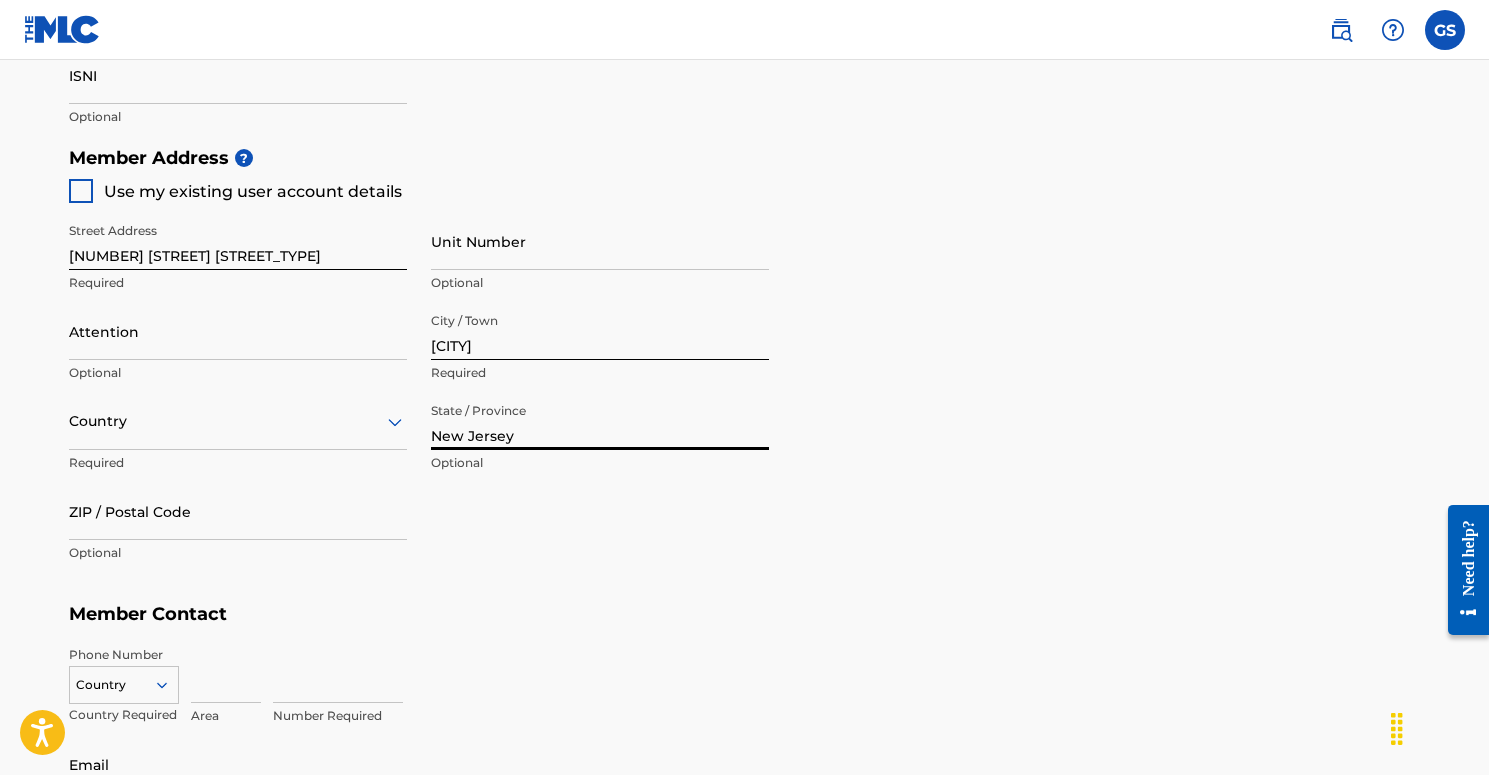 type on "New Jersey" 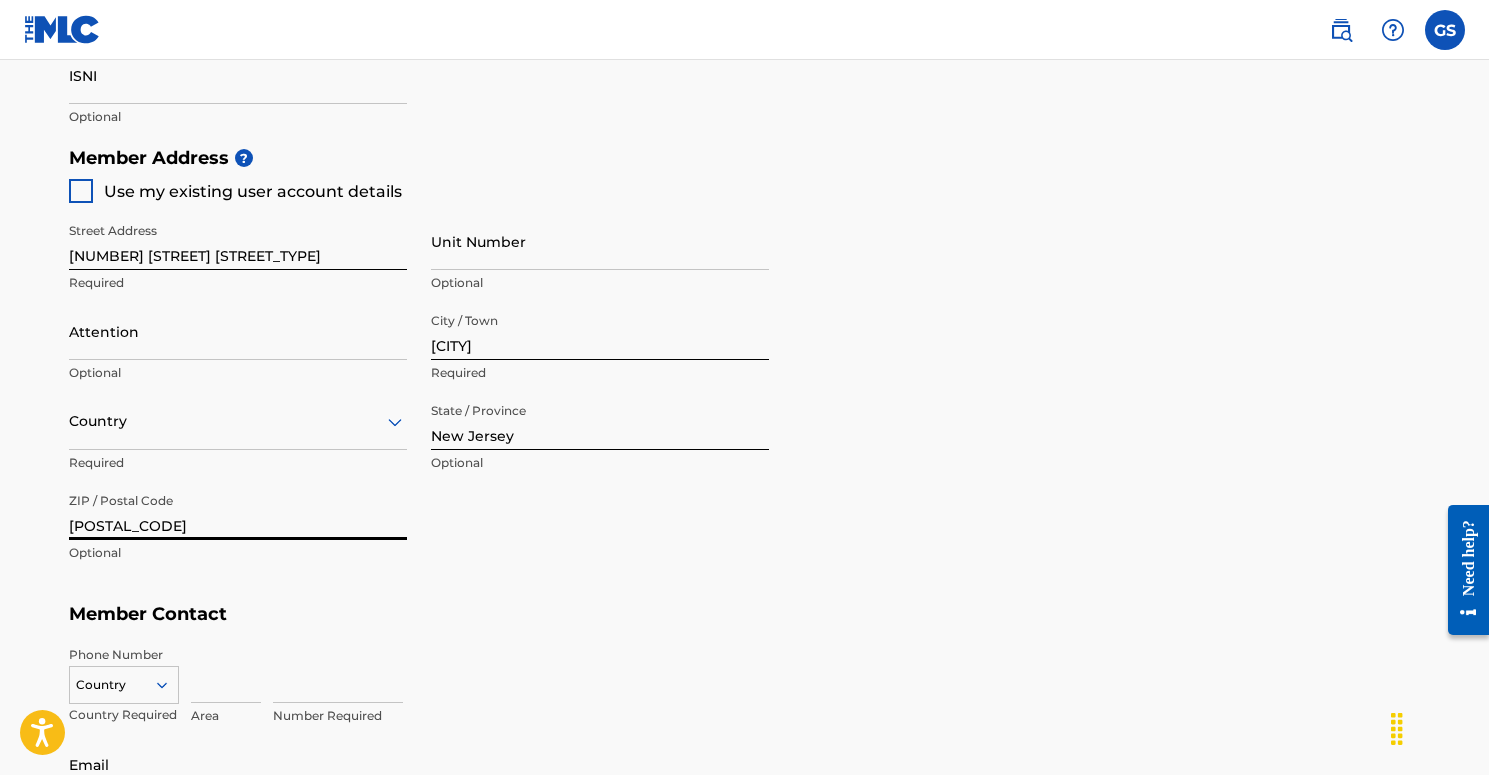 type on "[POSTAL_CODE]" 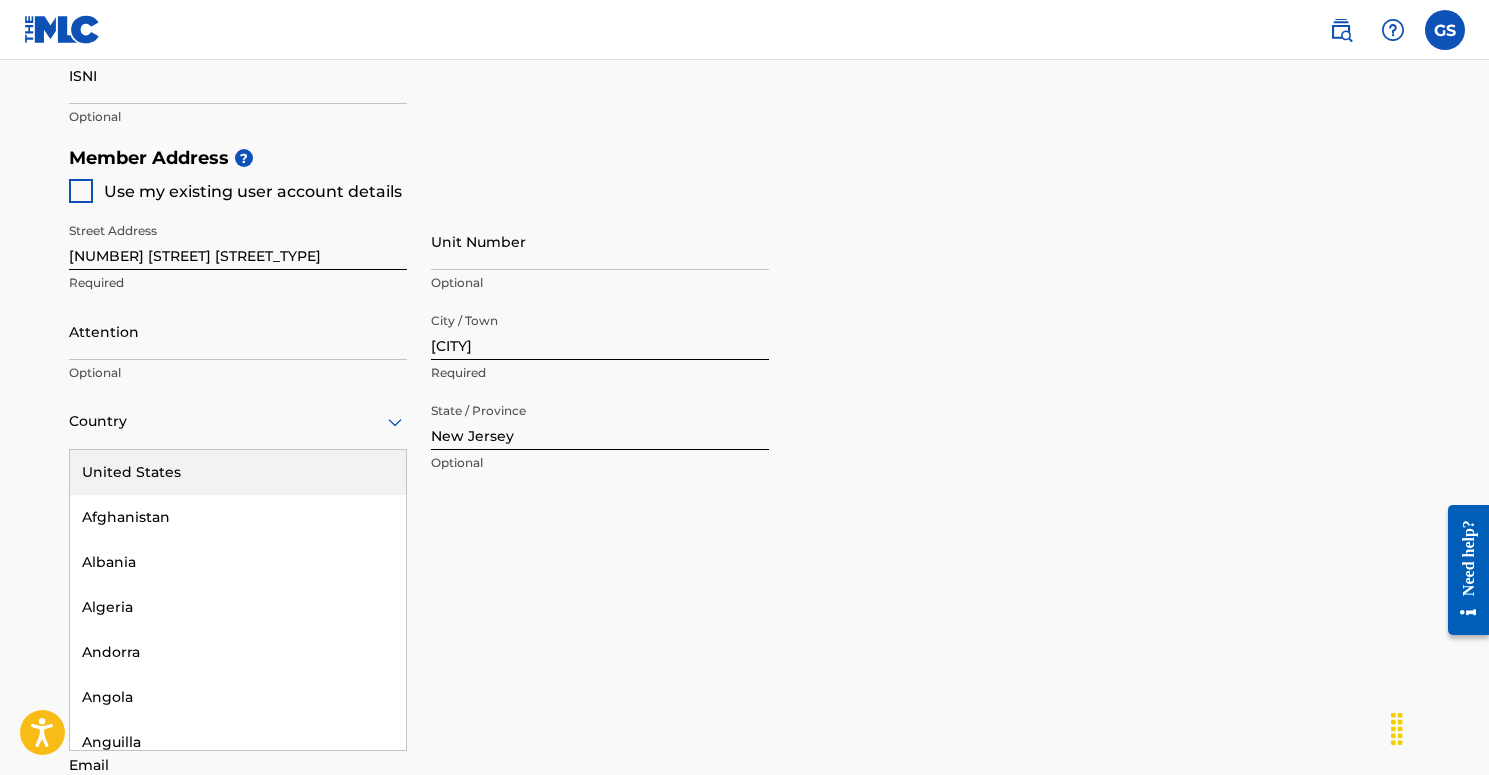 click on "United States" at bounding box center [238, 472] 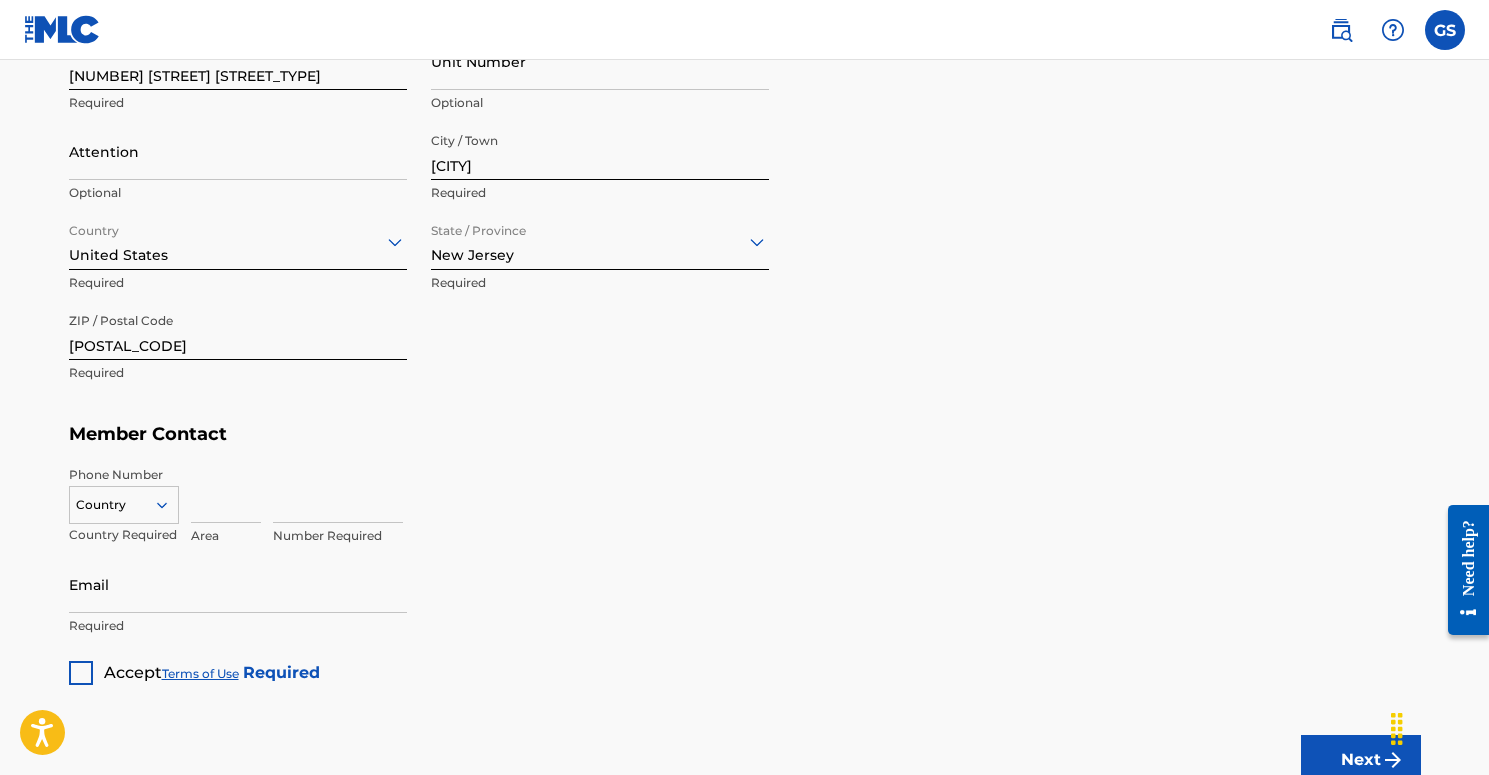 scroll, scrollTop: 1046, scrollLeft: 0, axis: vertical 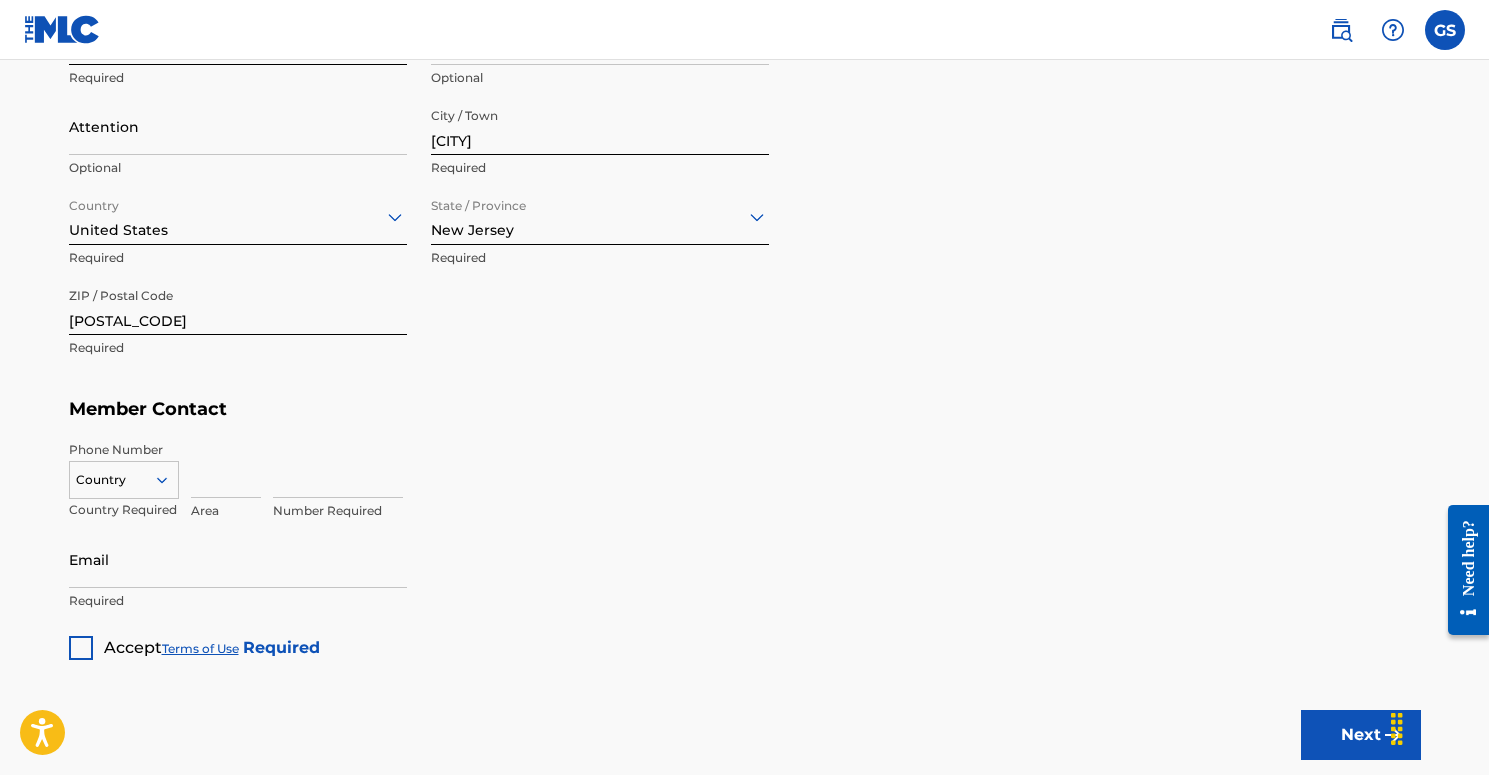 click at bounding box center [226, 469] 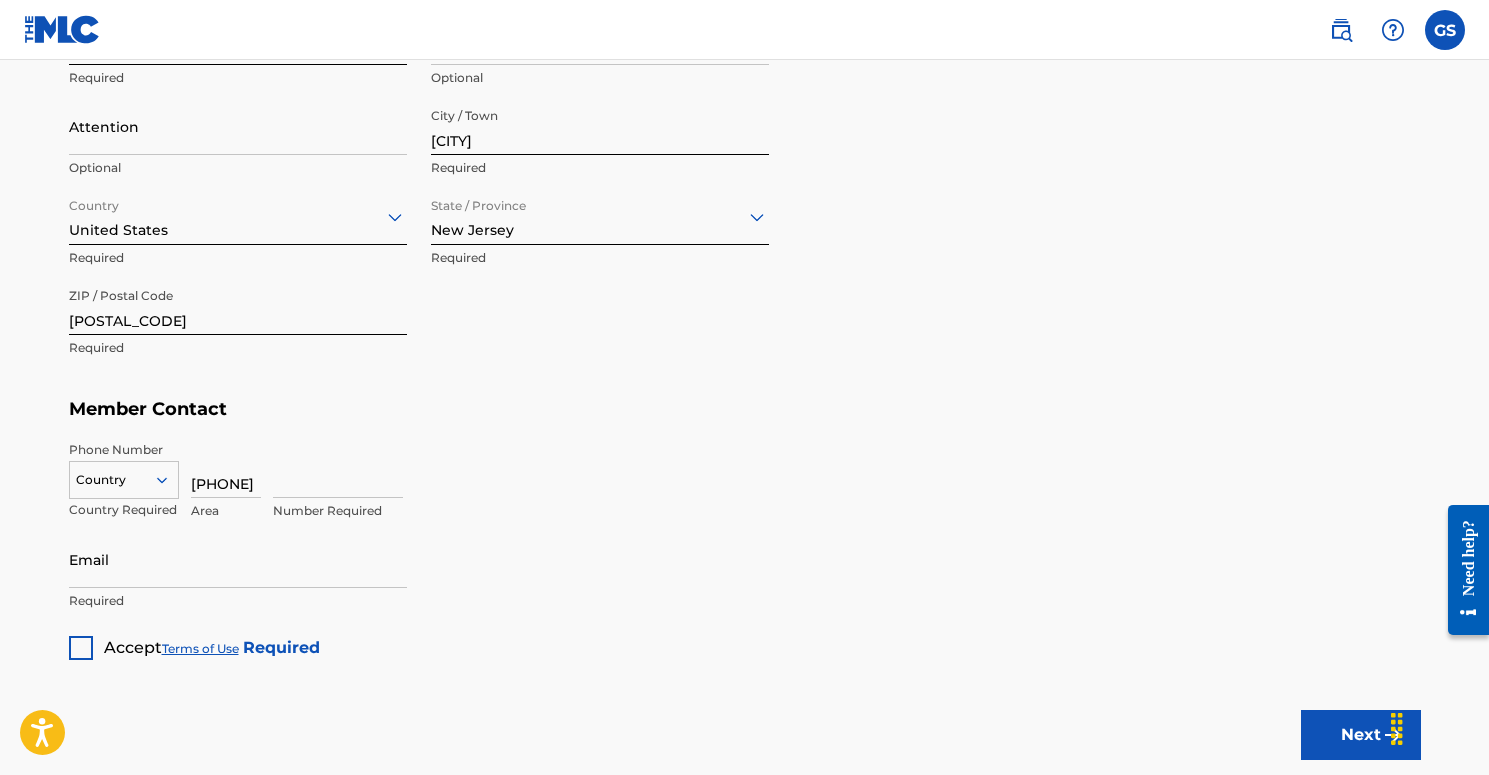 type on "[PHONE]" 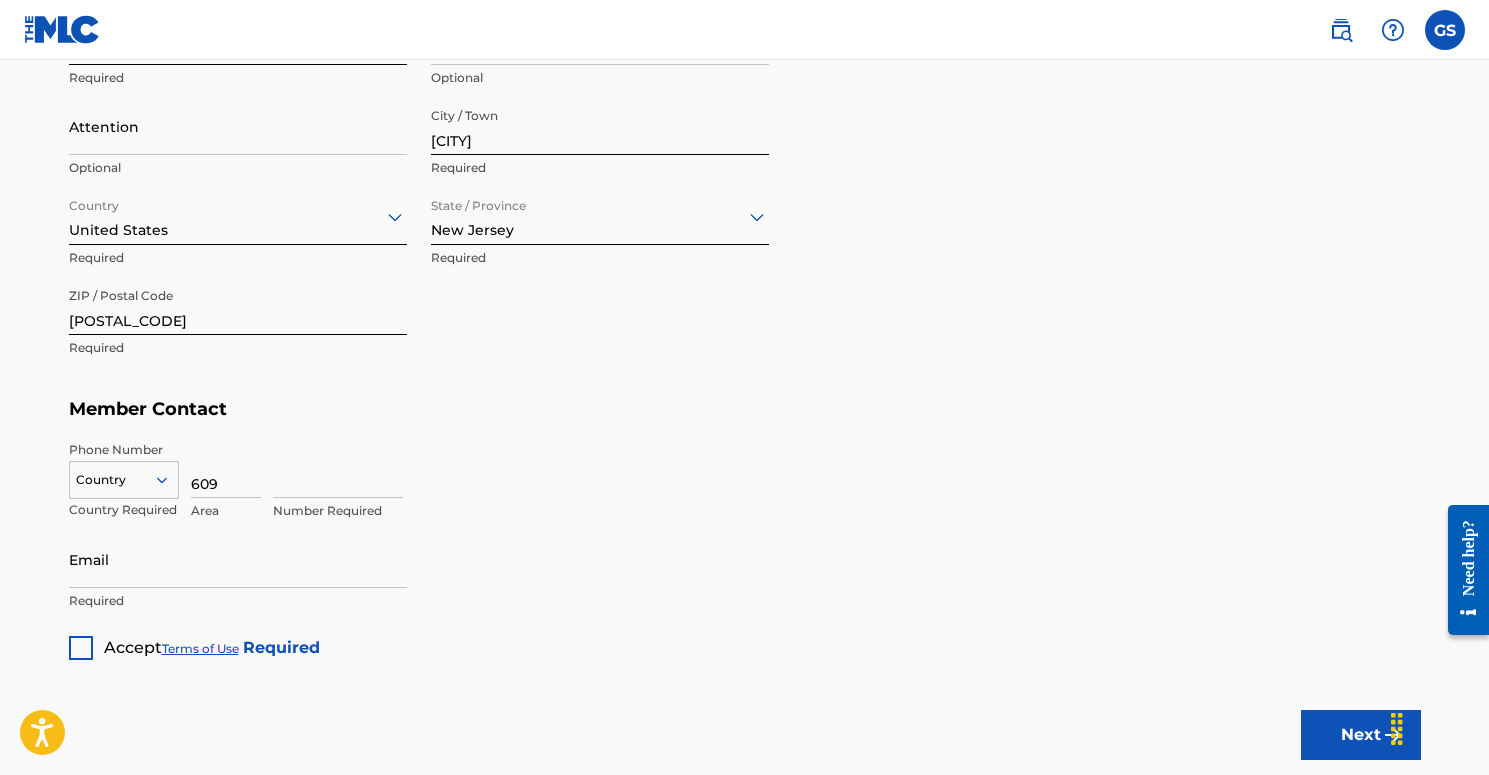 type on "609" 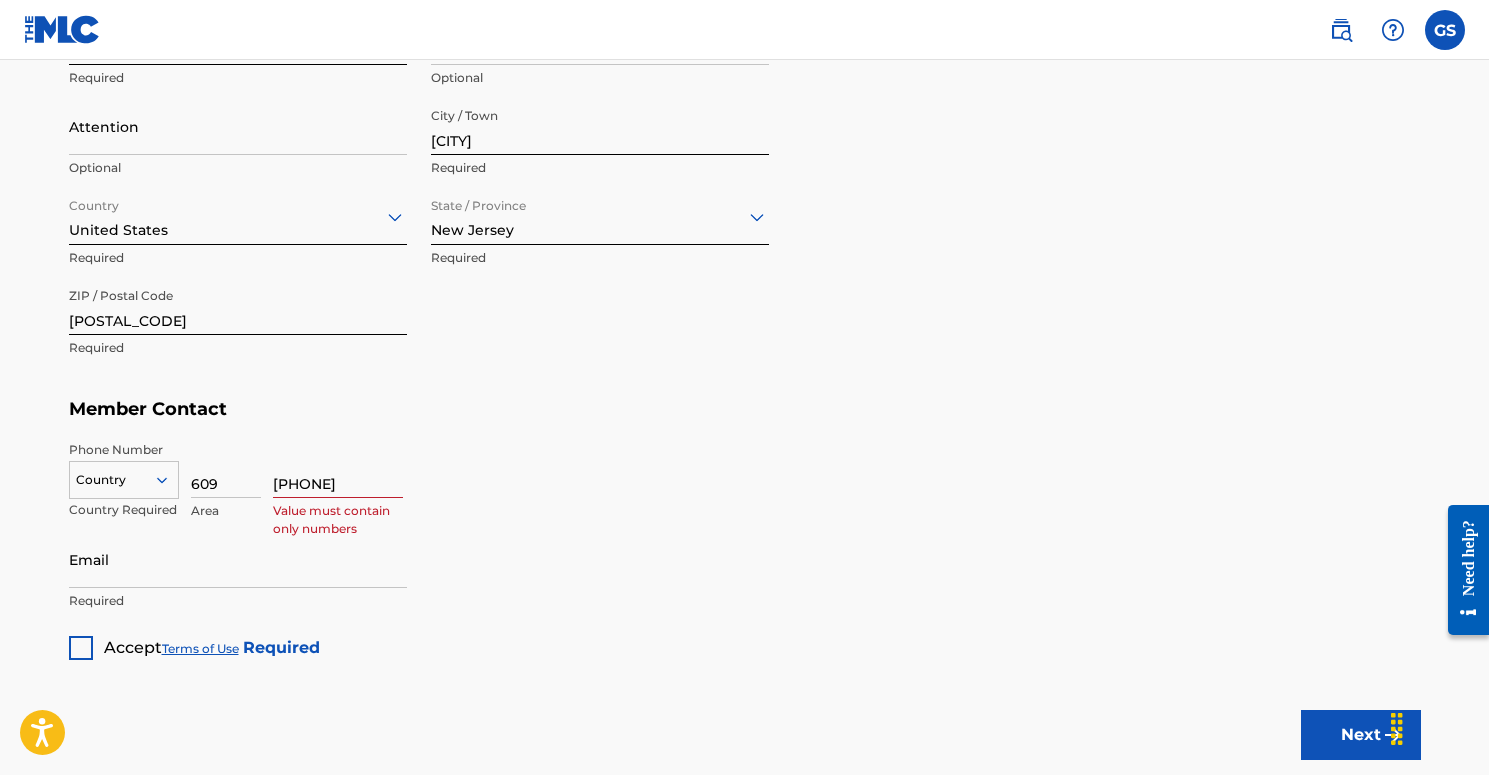 click on "[PHONE]" at bounding box center (338, 469) 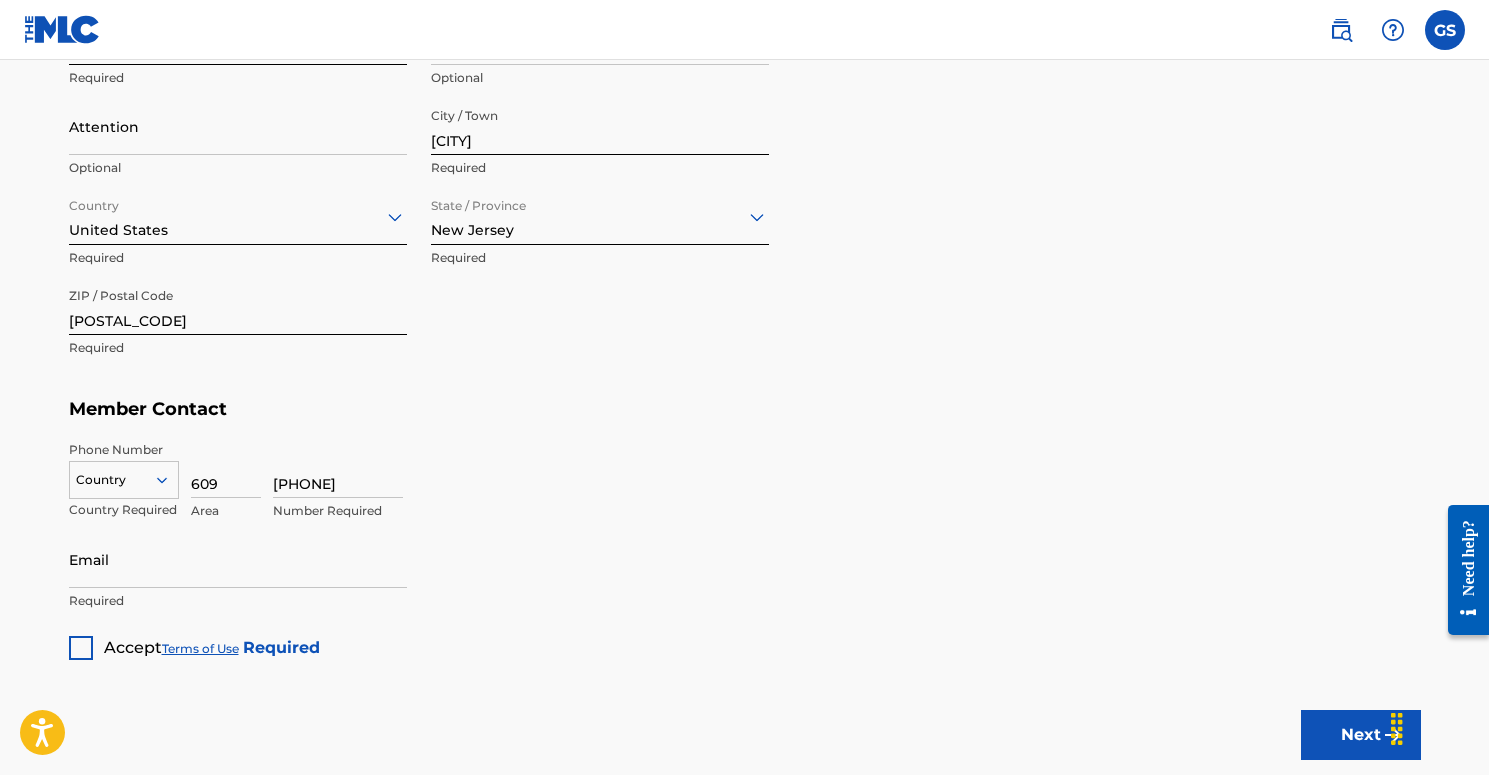 type on "[PHONE]" 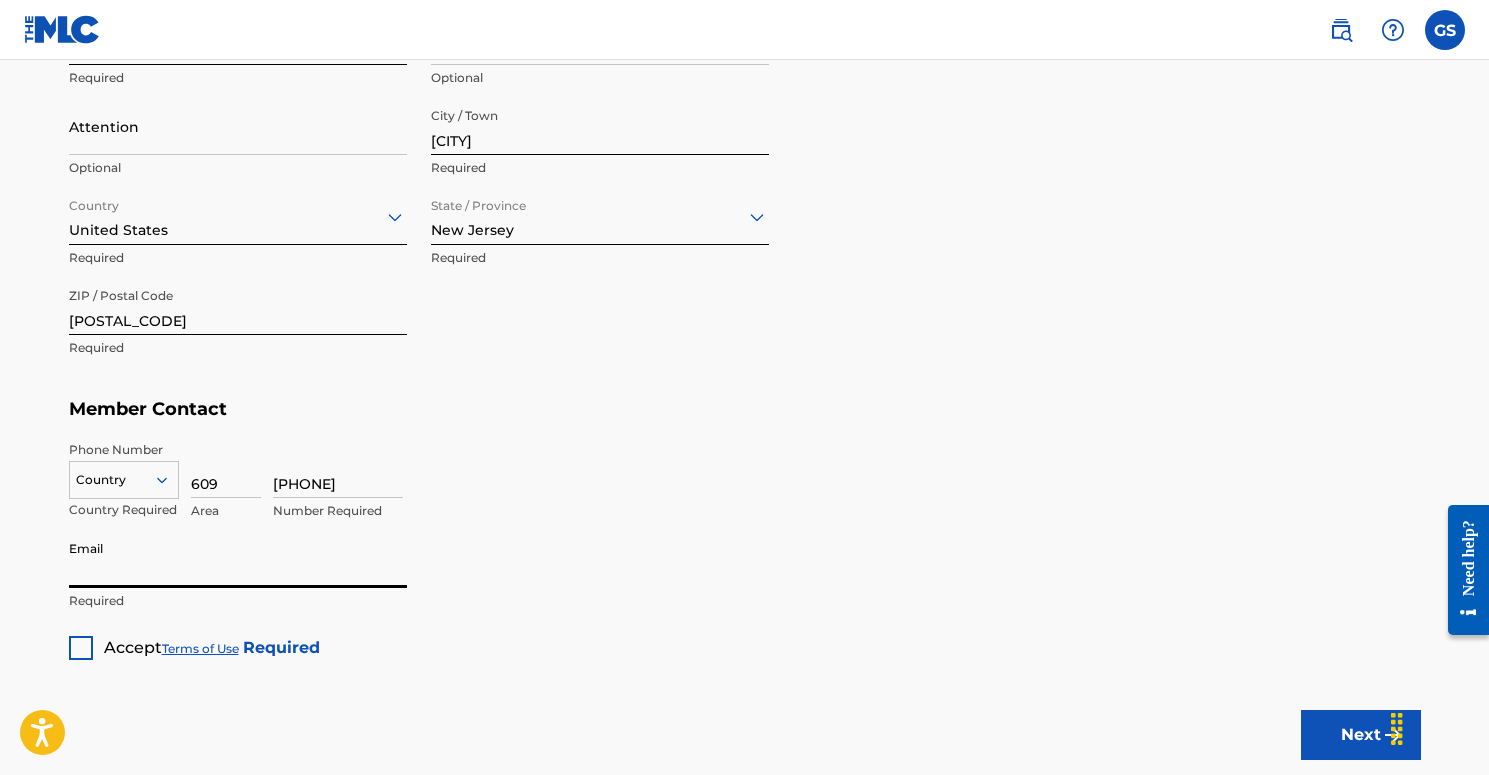 type on "[EMAIL]" 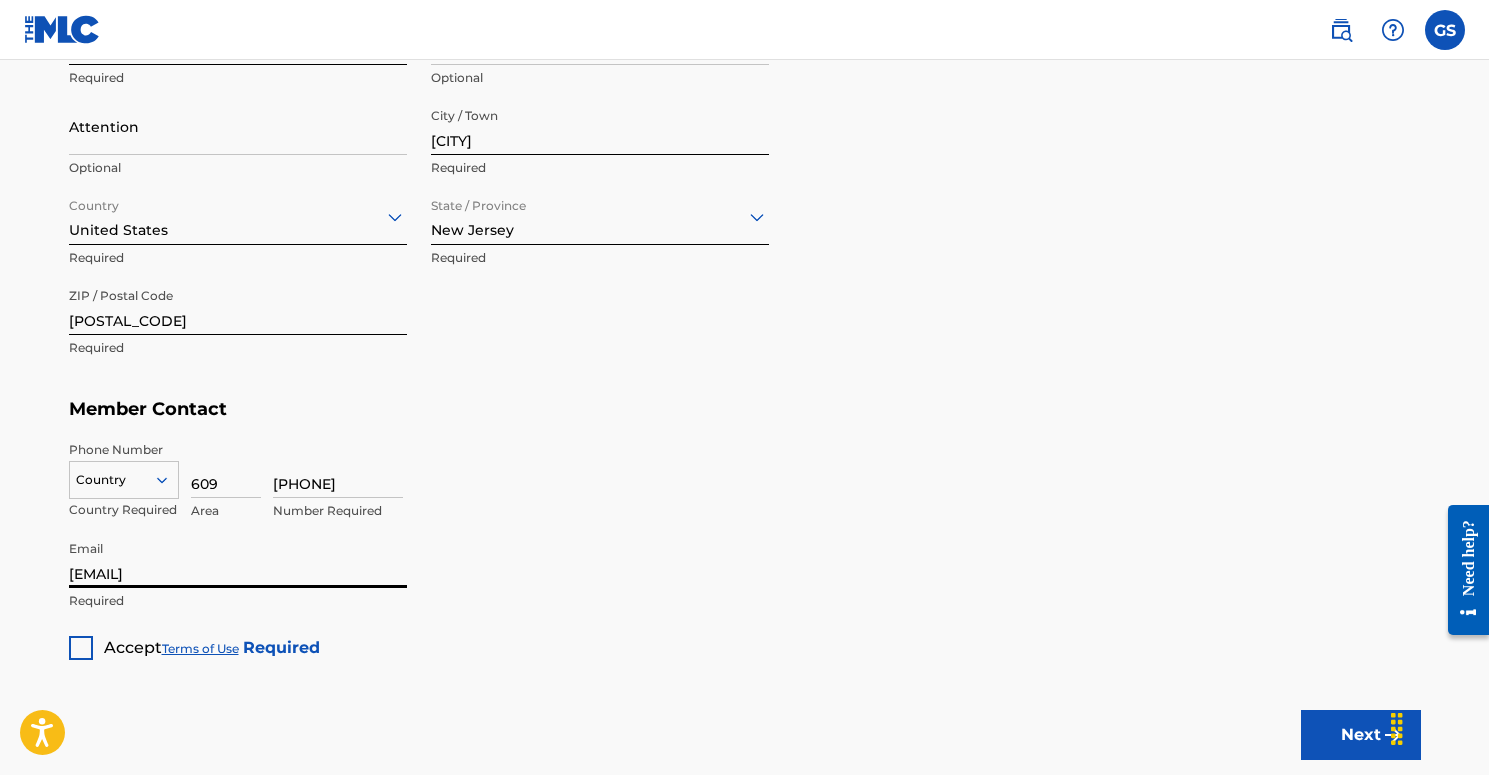 click on "Accept  Terms of Use   Required" at bounding box center (194, 640) 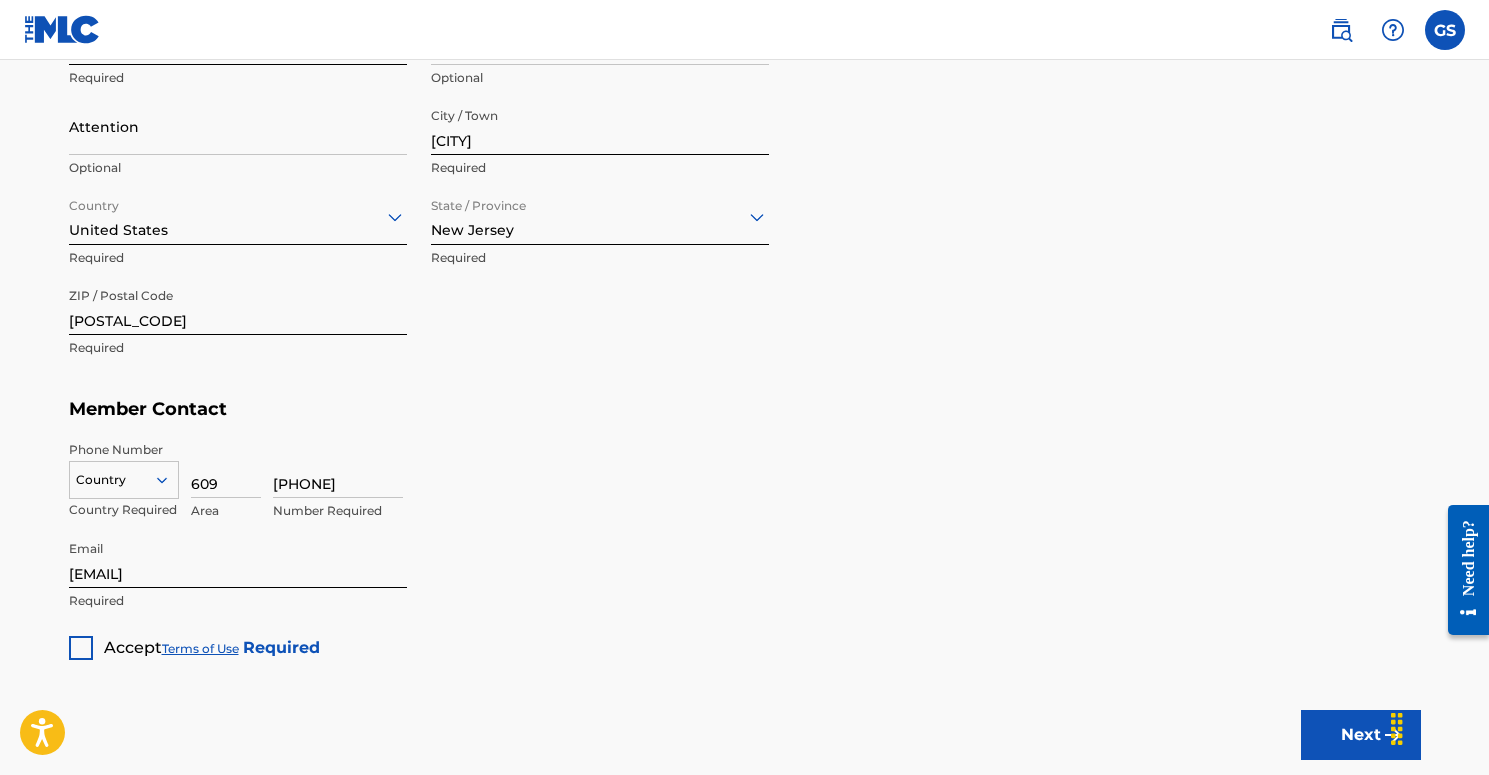 click at bounding box center [81, 648] 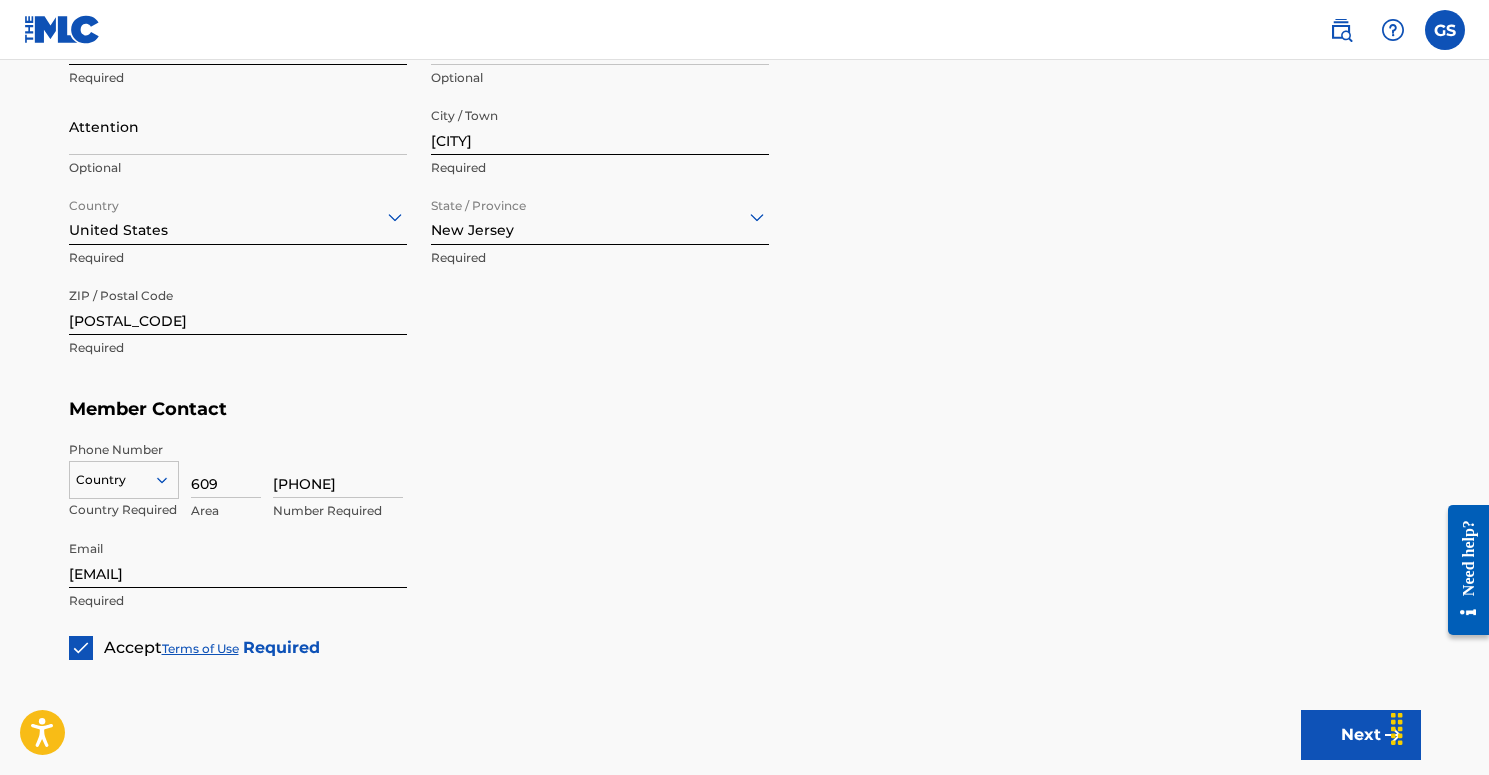 click on "Next" at bounding box center (1361, 735) 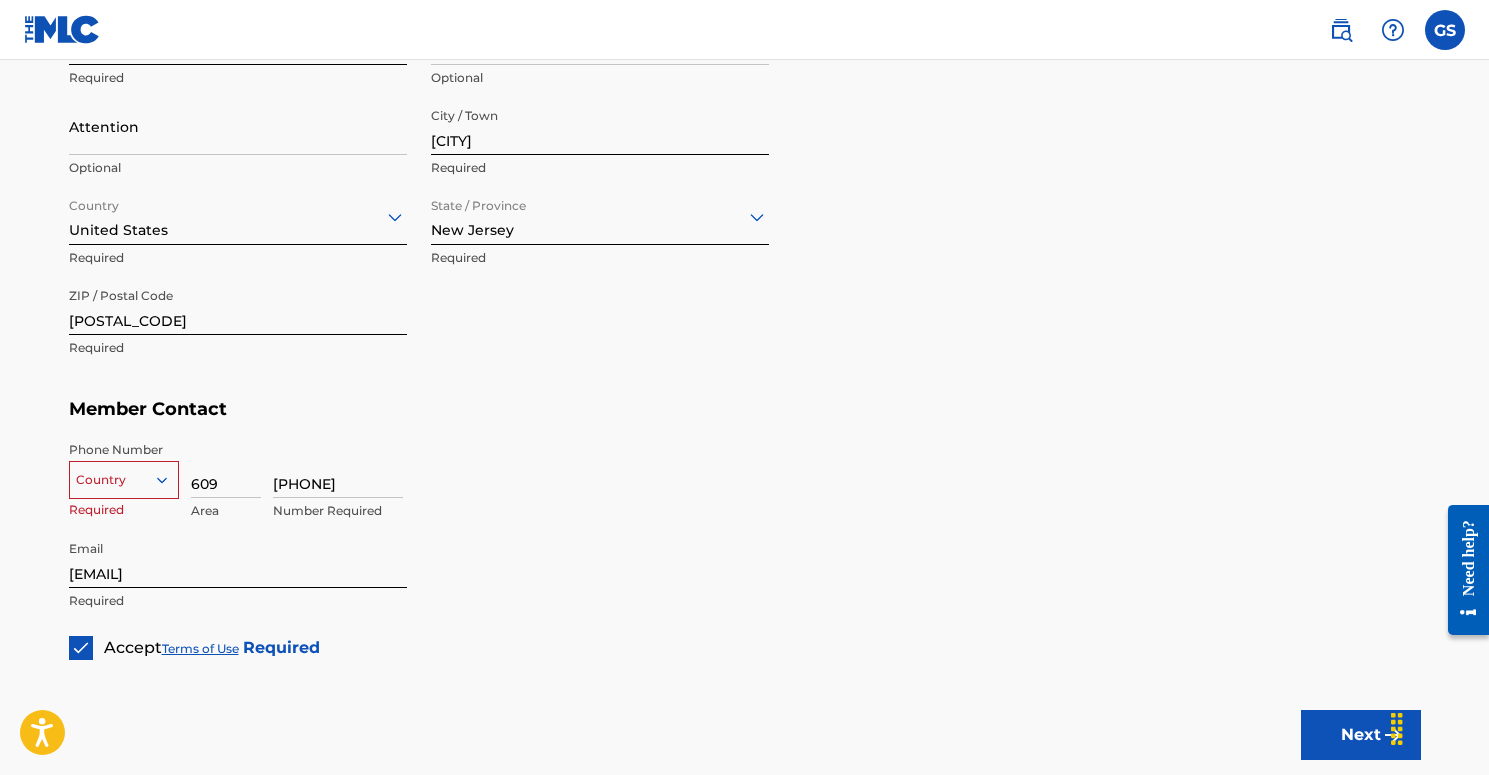 click on "option , selected. Select is focused ,type to refine list, press Down to open the menu,  Country" at bounding box center [124, 476] 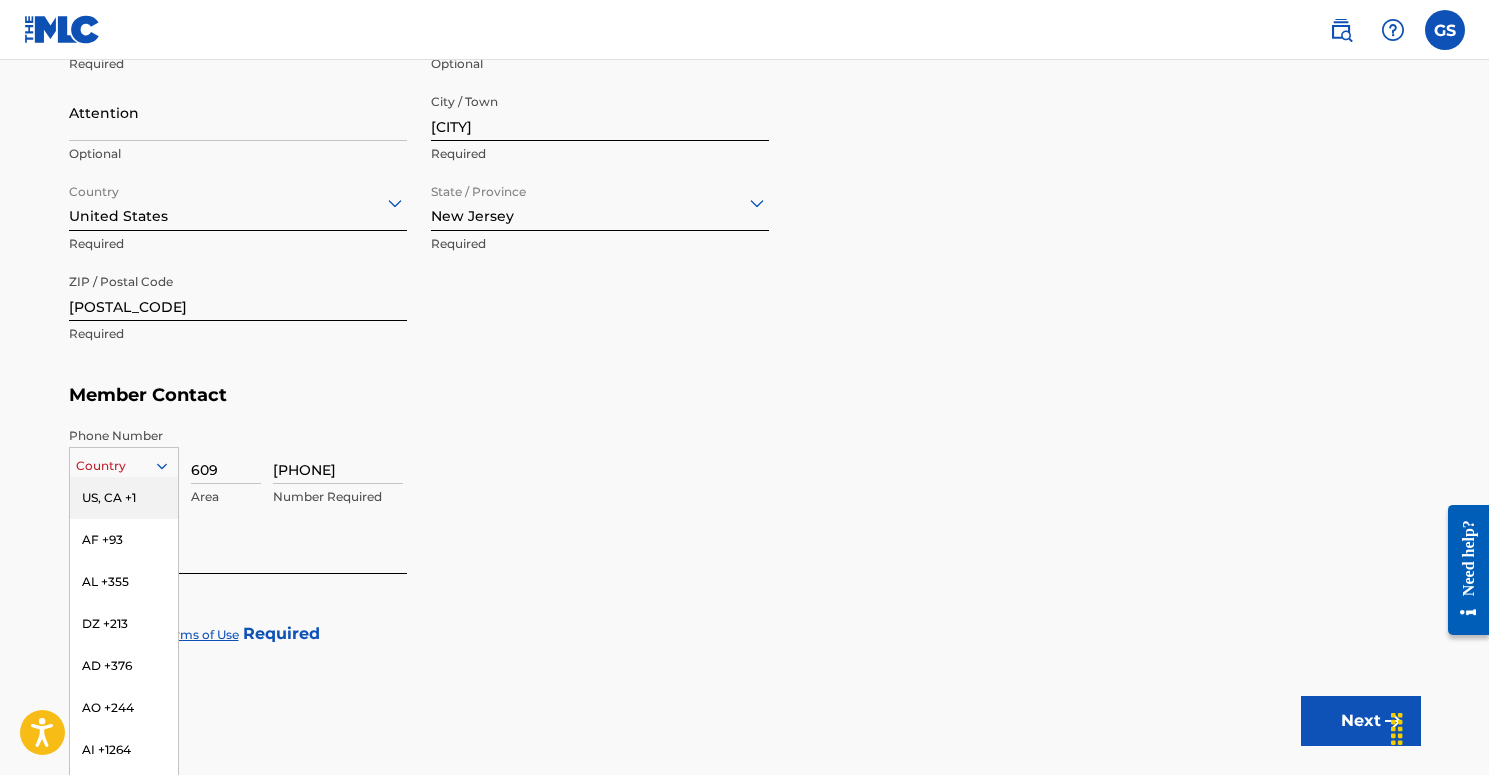 click on "US, CA +1" at bounding box center [124, 498] 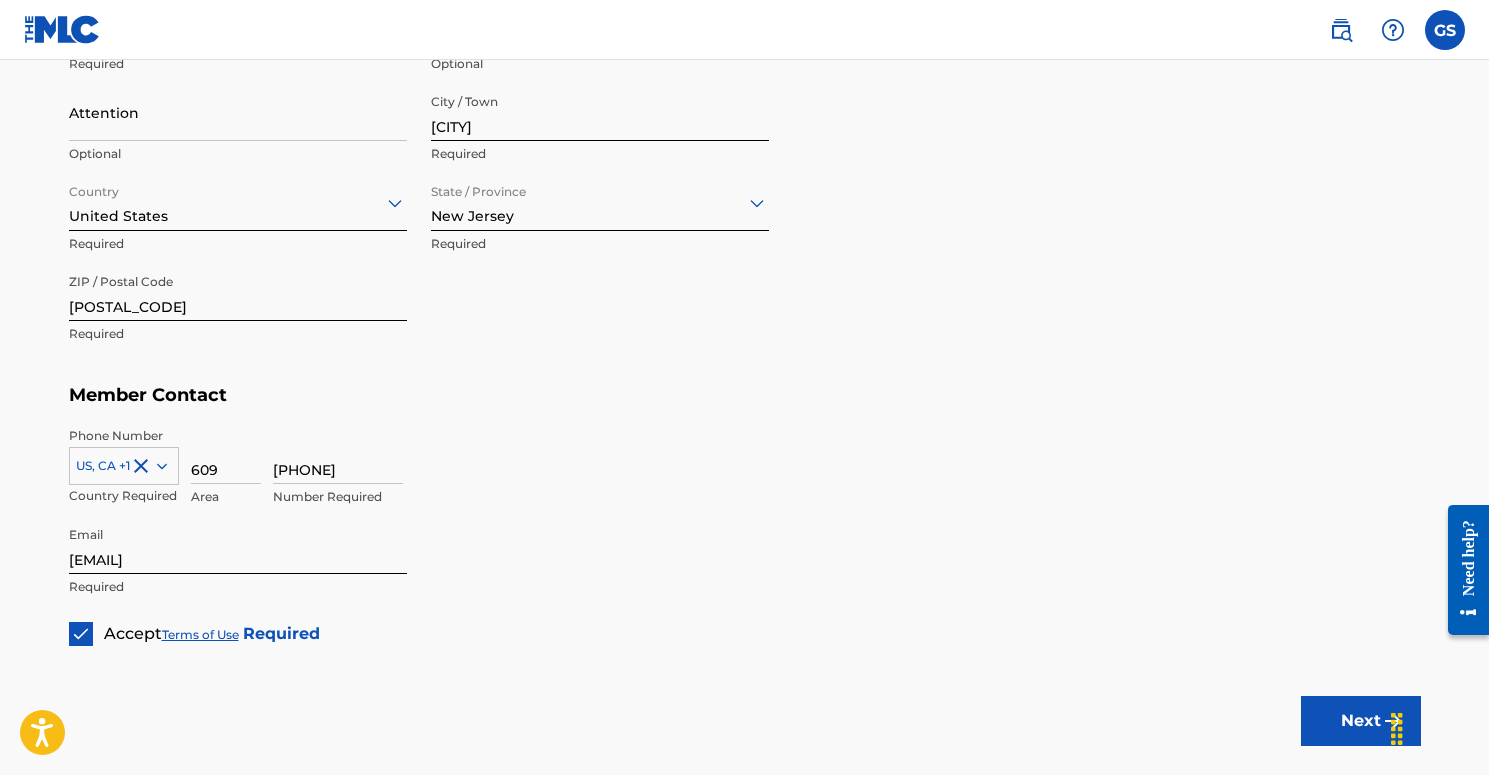 click on "Next" at bounding box center (1361, 721) 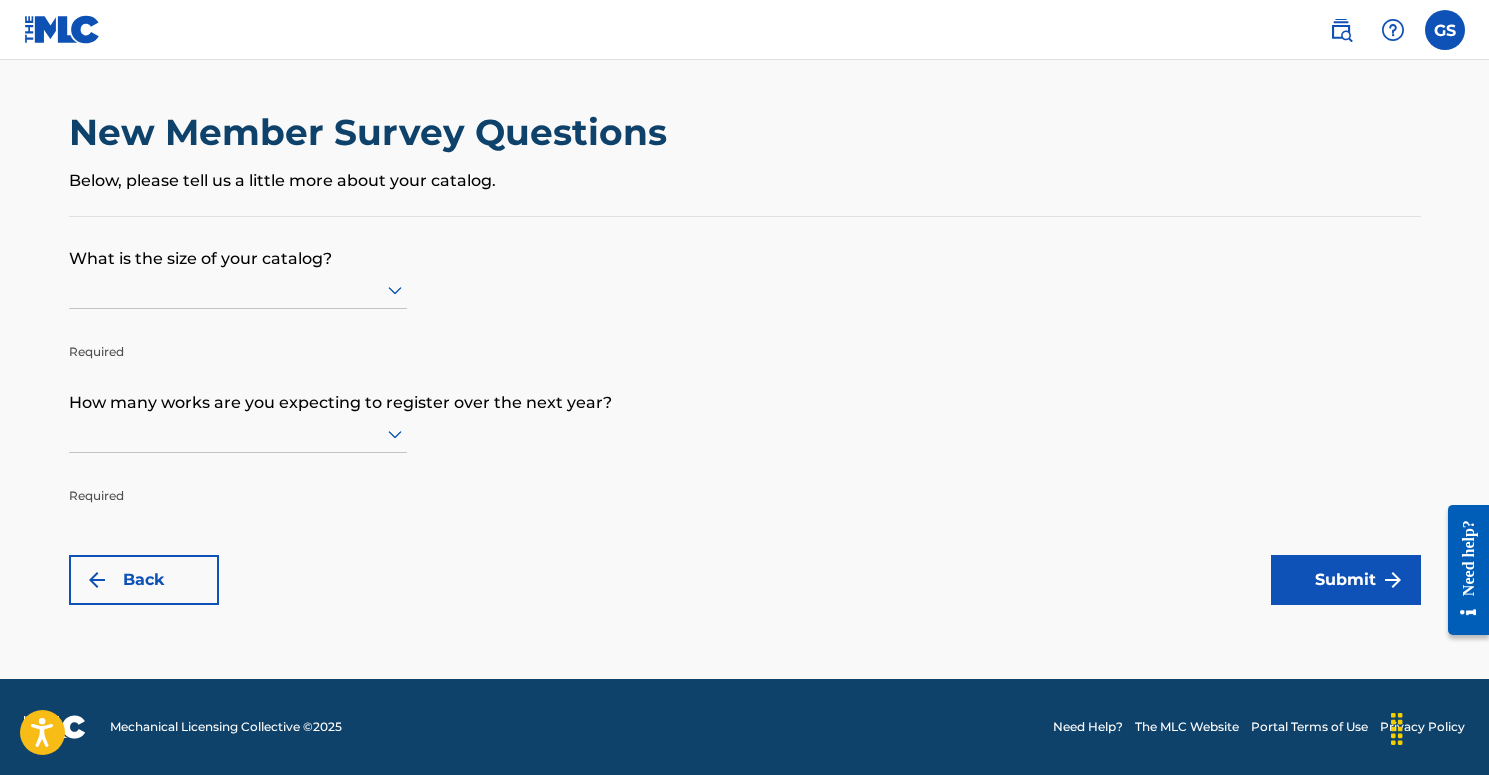 click at bounding box center [238, 289] 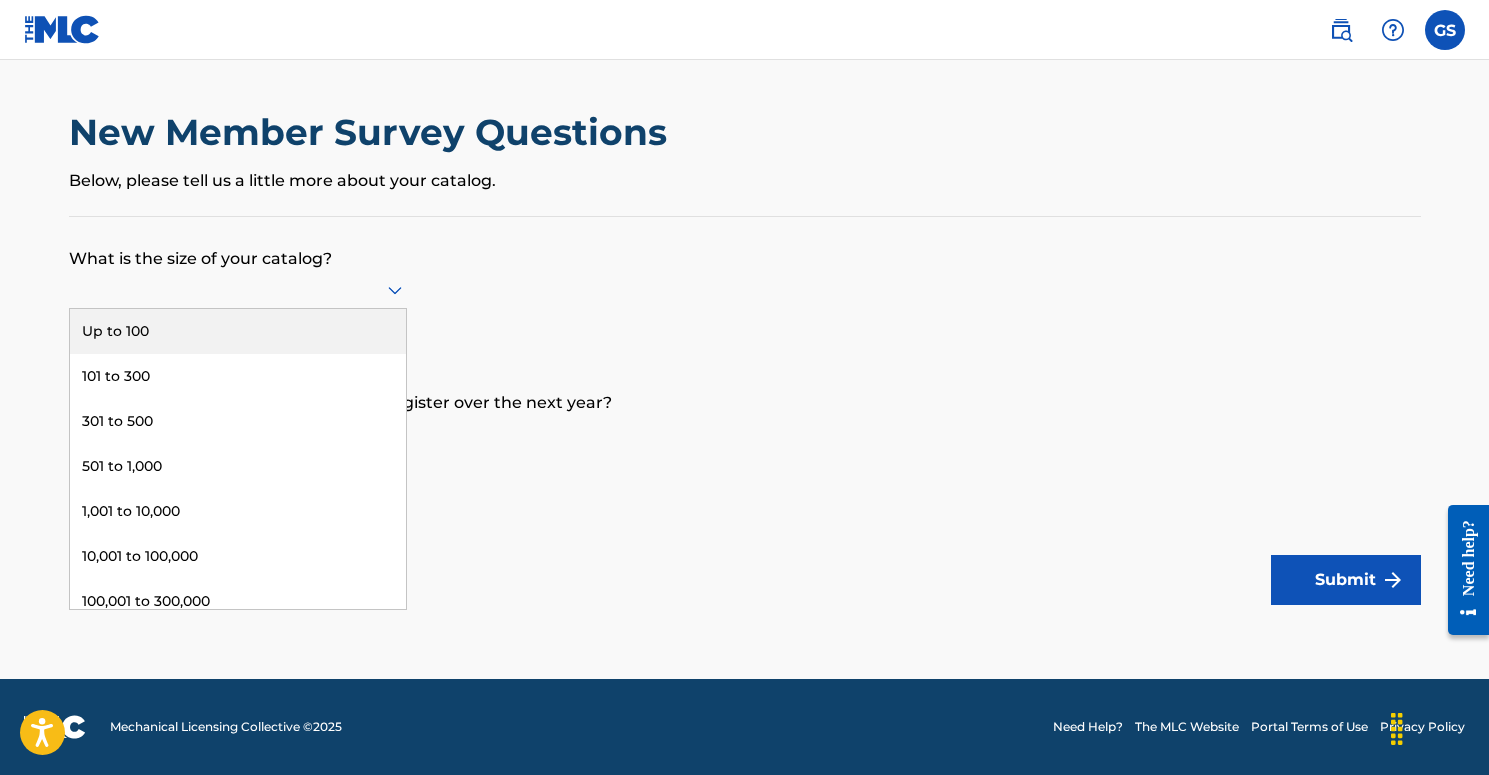 click on "Up to 100" at bounding box center (238, 331) 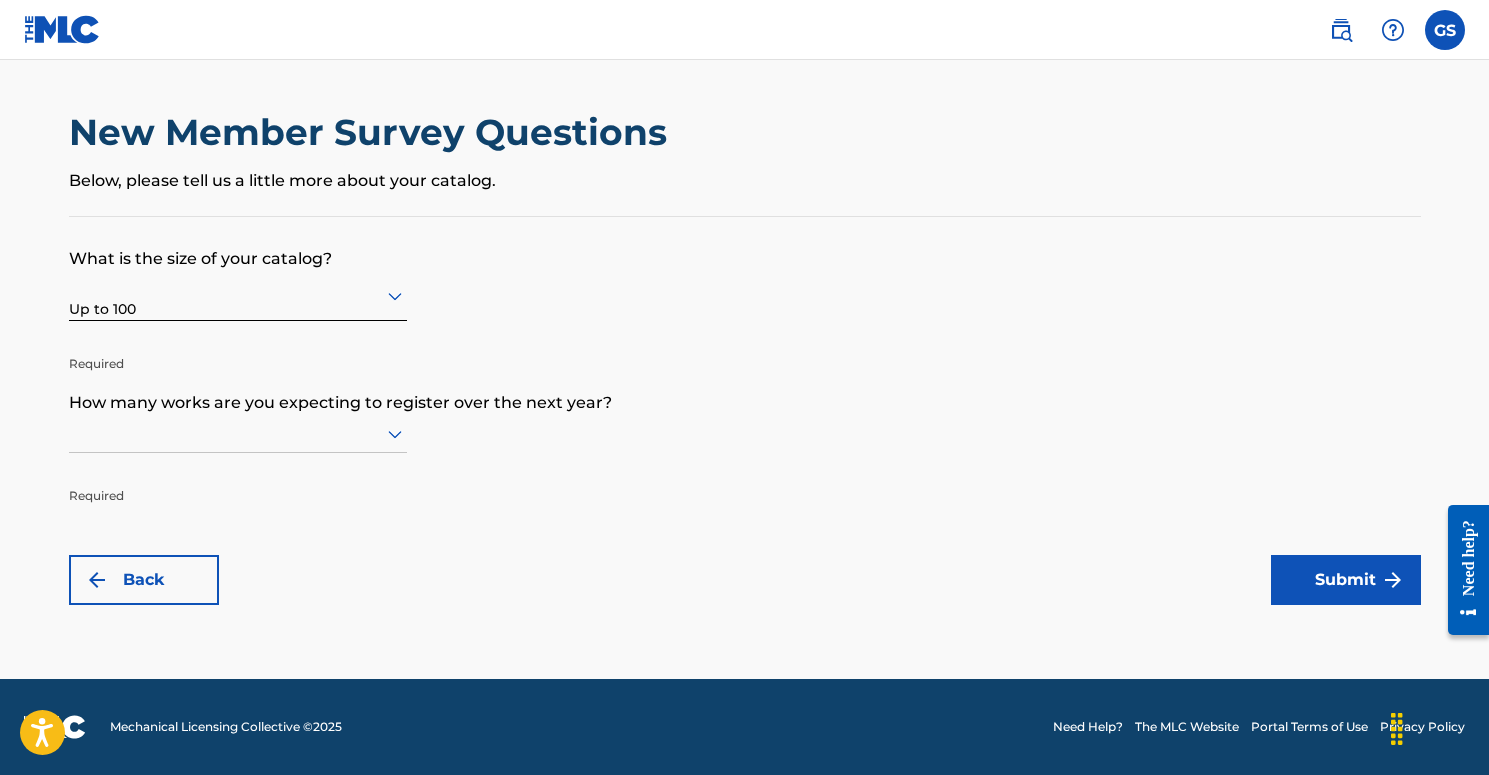 click at bounding box center [238, 433] 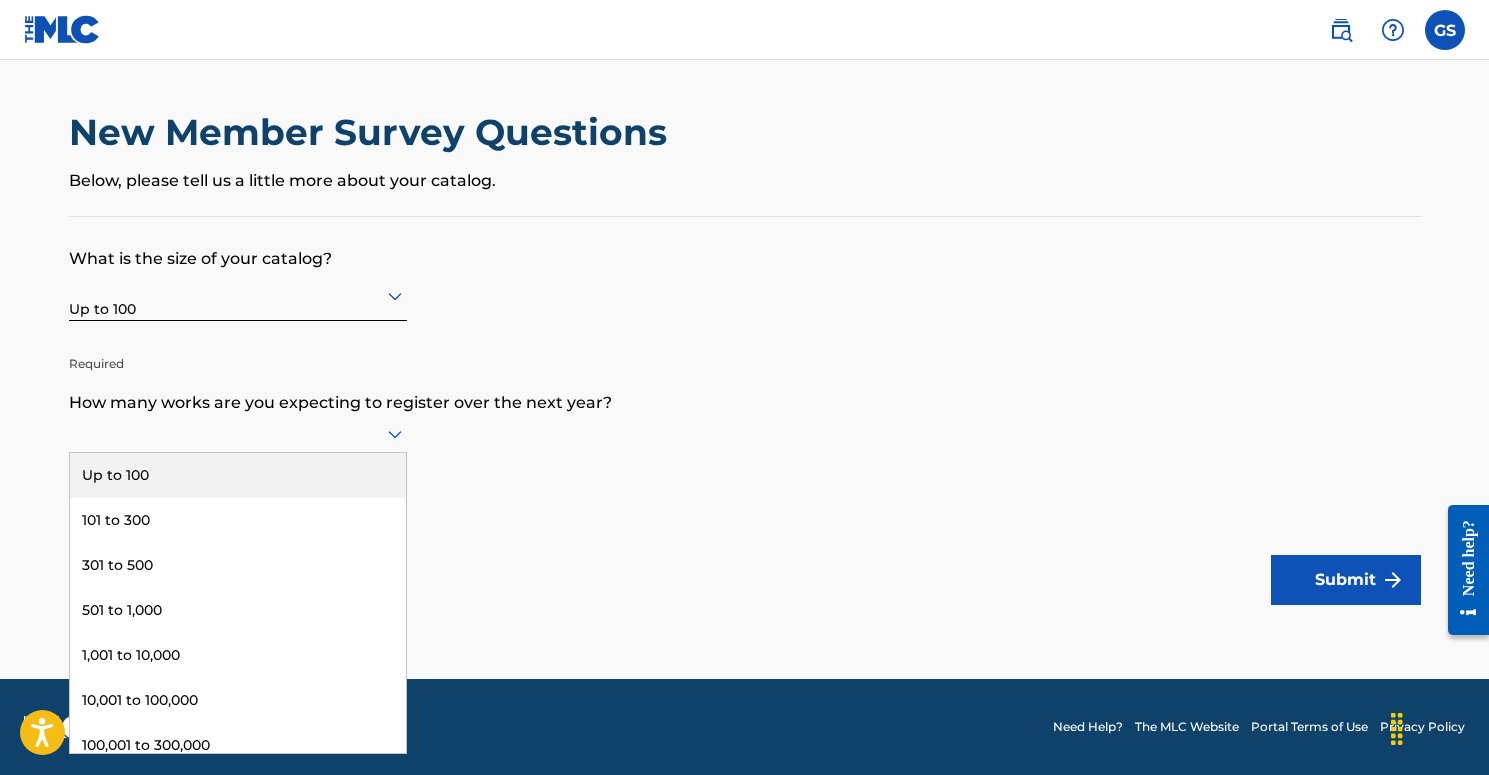 click on "Up to 100" at bounding box center [238, 475] 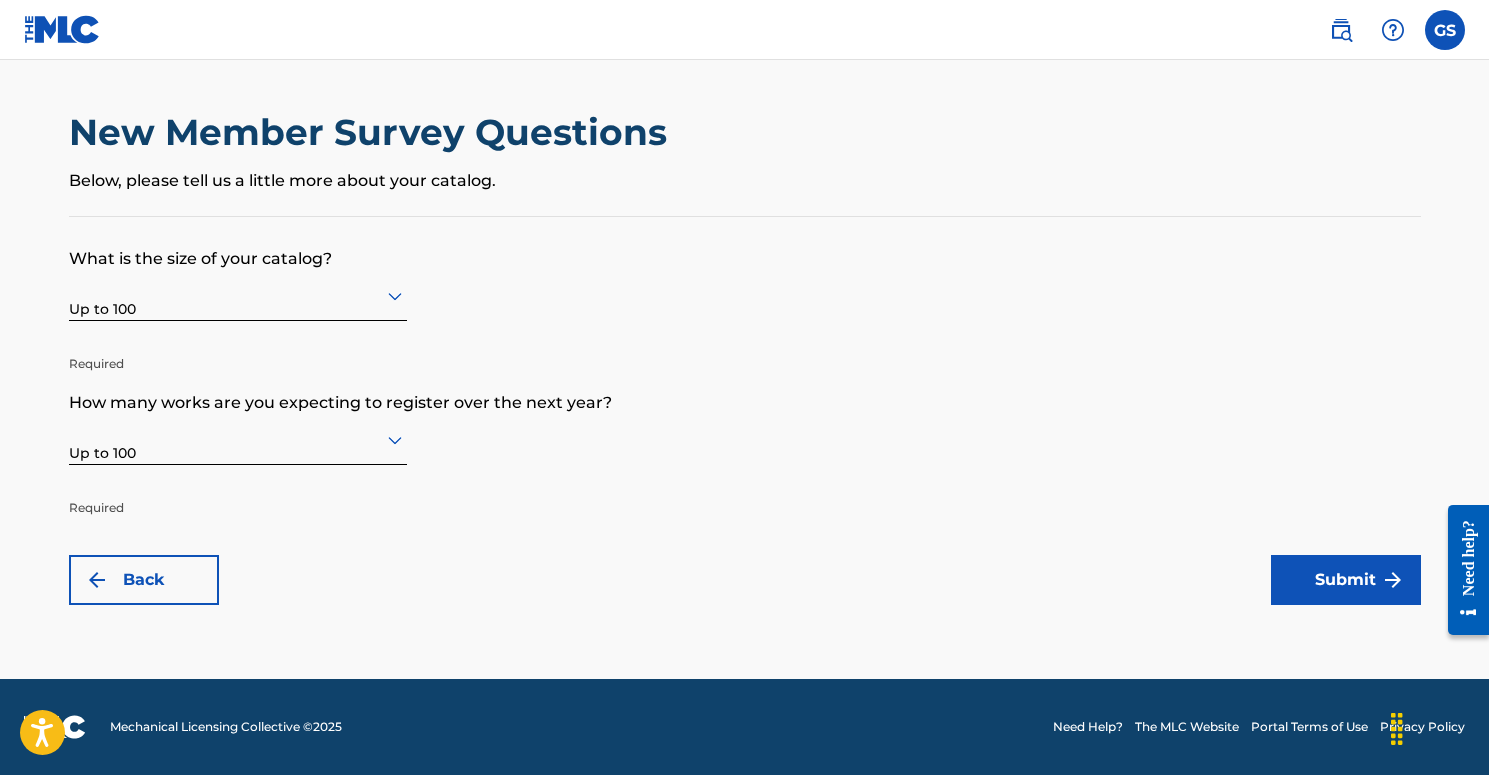 click on "Submit" at bounding box center (1346, 580) 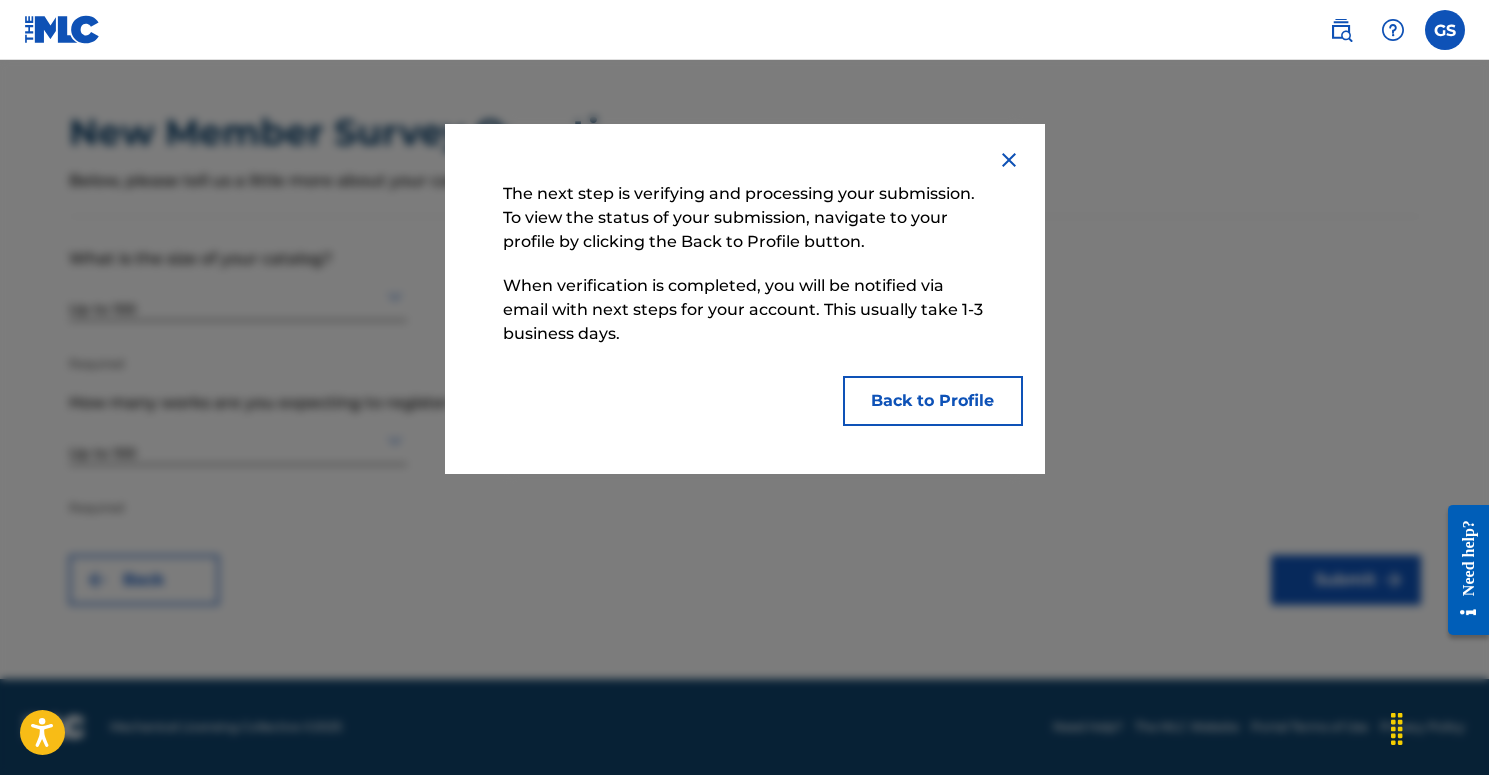 click on "Back to Profile" at bounding box center [933, 401] 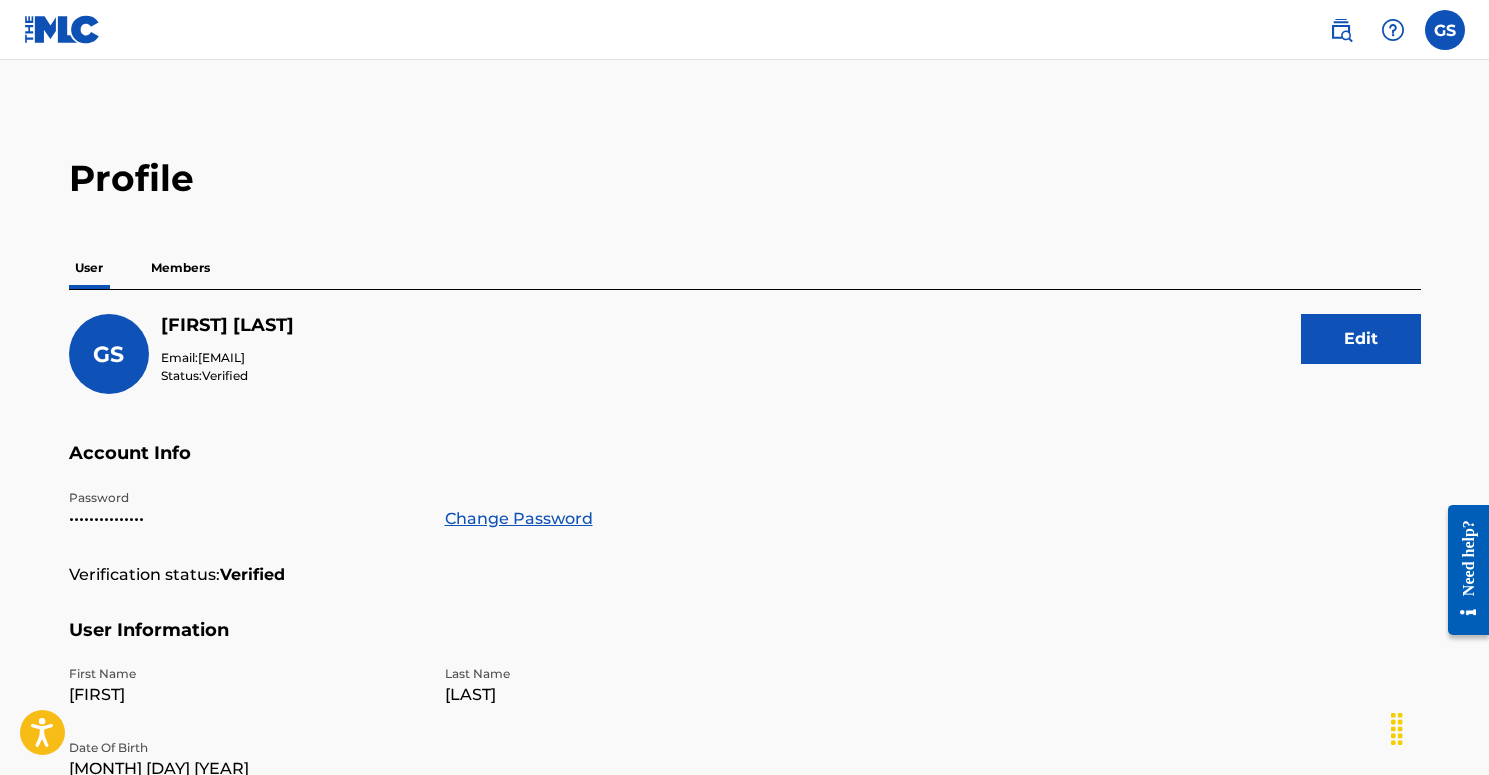 scroll, scrollTop: 0, scrollLeft: 0, axis: both 